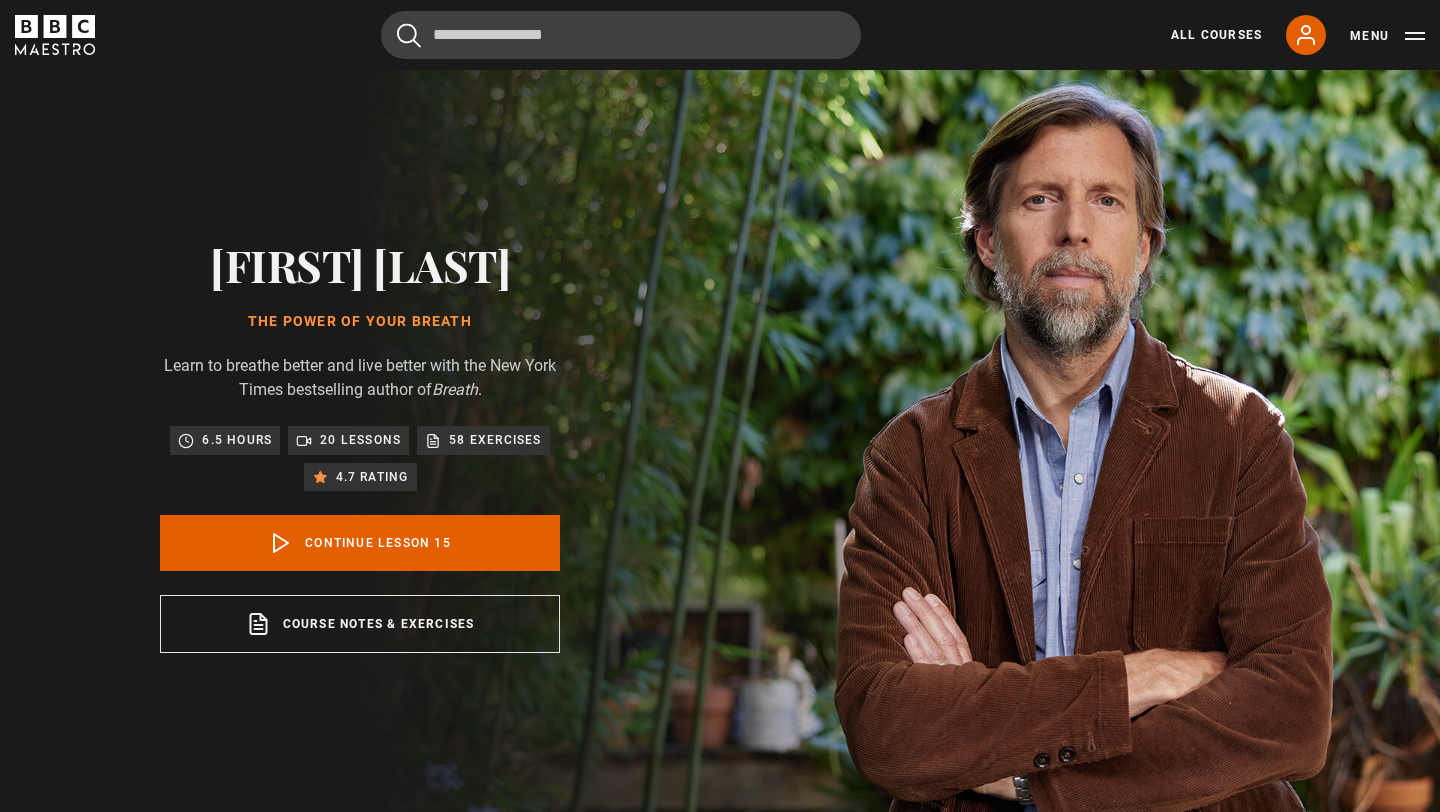 scroll, scrollTop: 812, scrollLeft: 0, axis: vertical 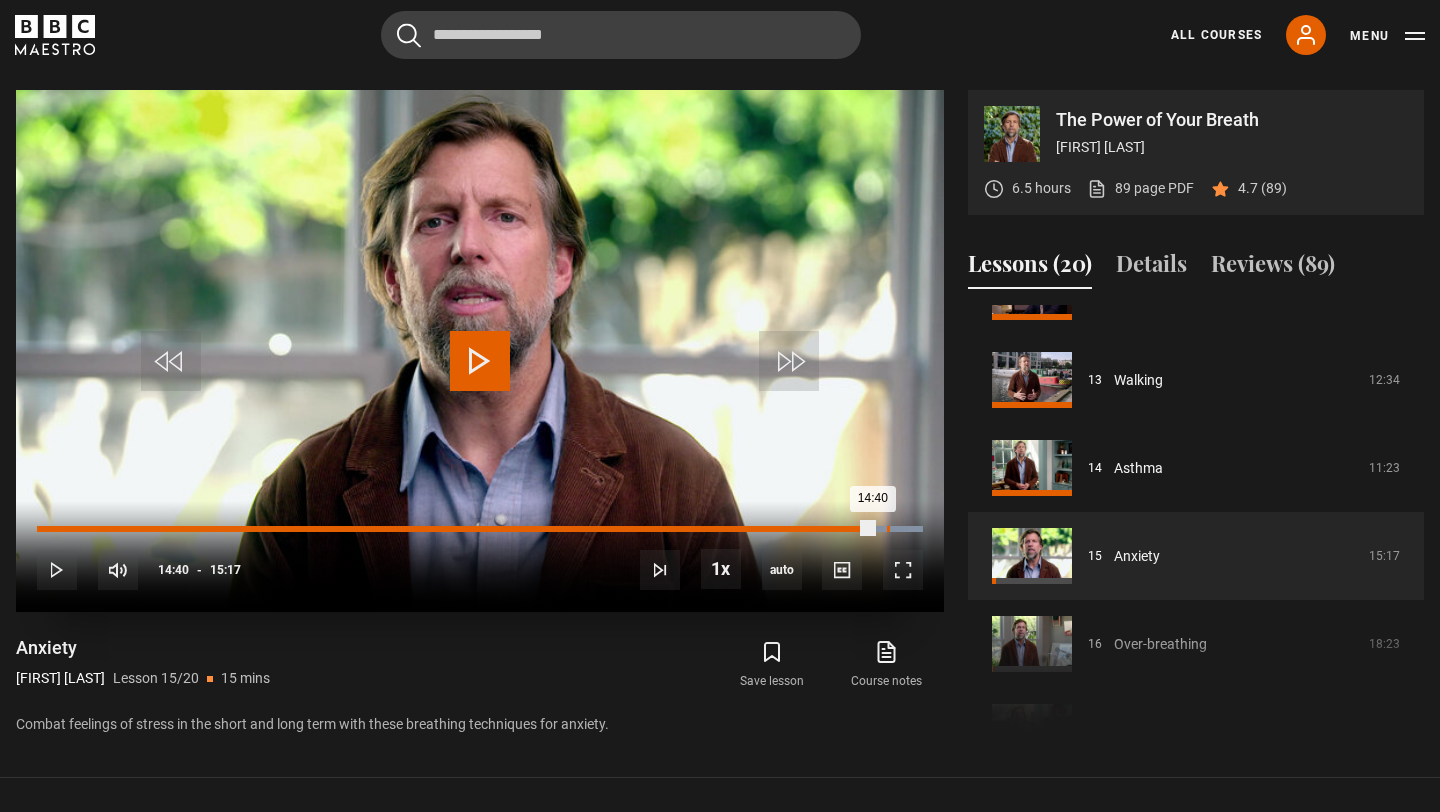 click on "14:40" at bounding box center [888, 529] 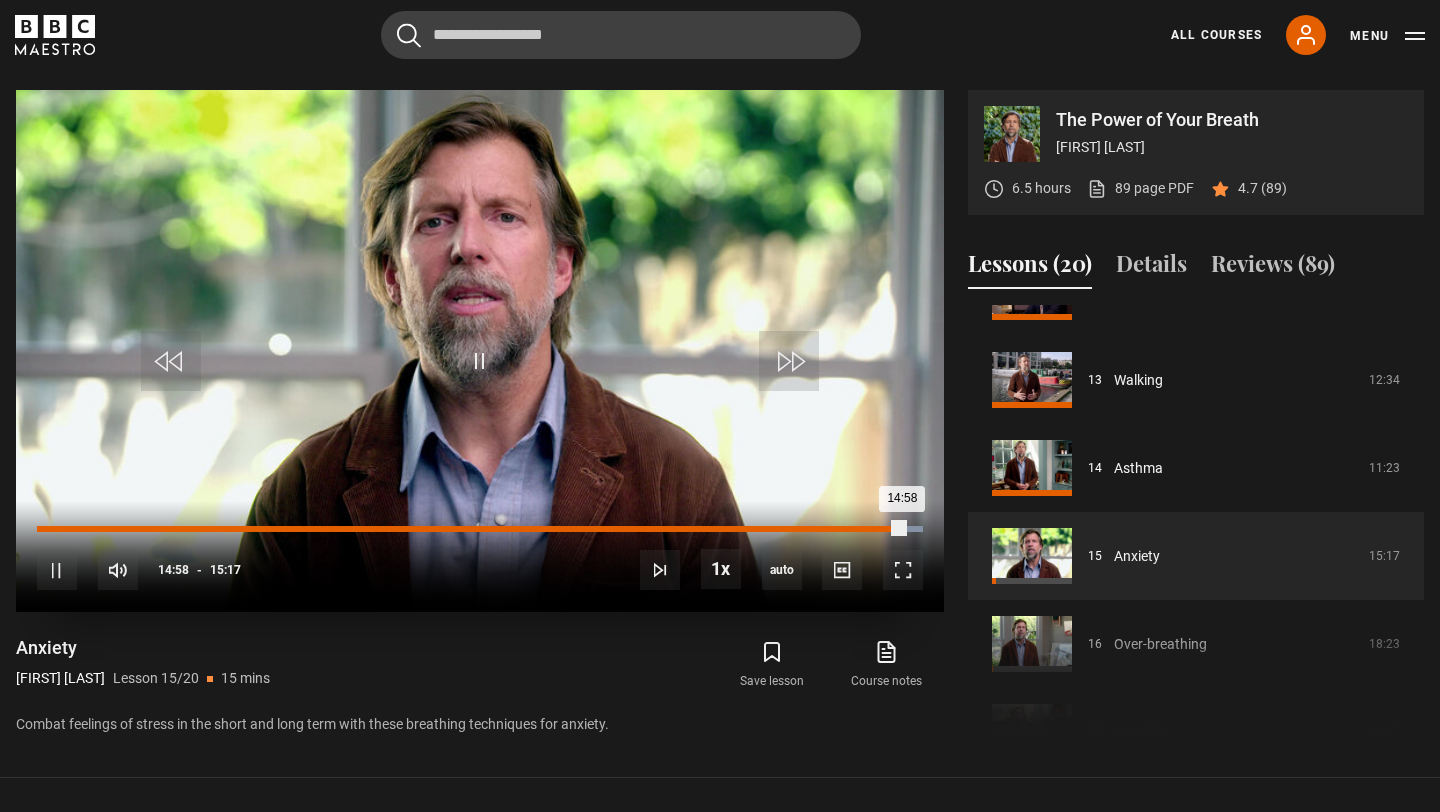 click on "Loaded :  100.00% 14:31 14:58" at bounding box center (480, 529) 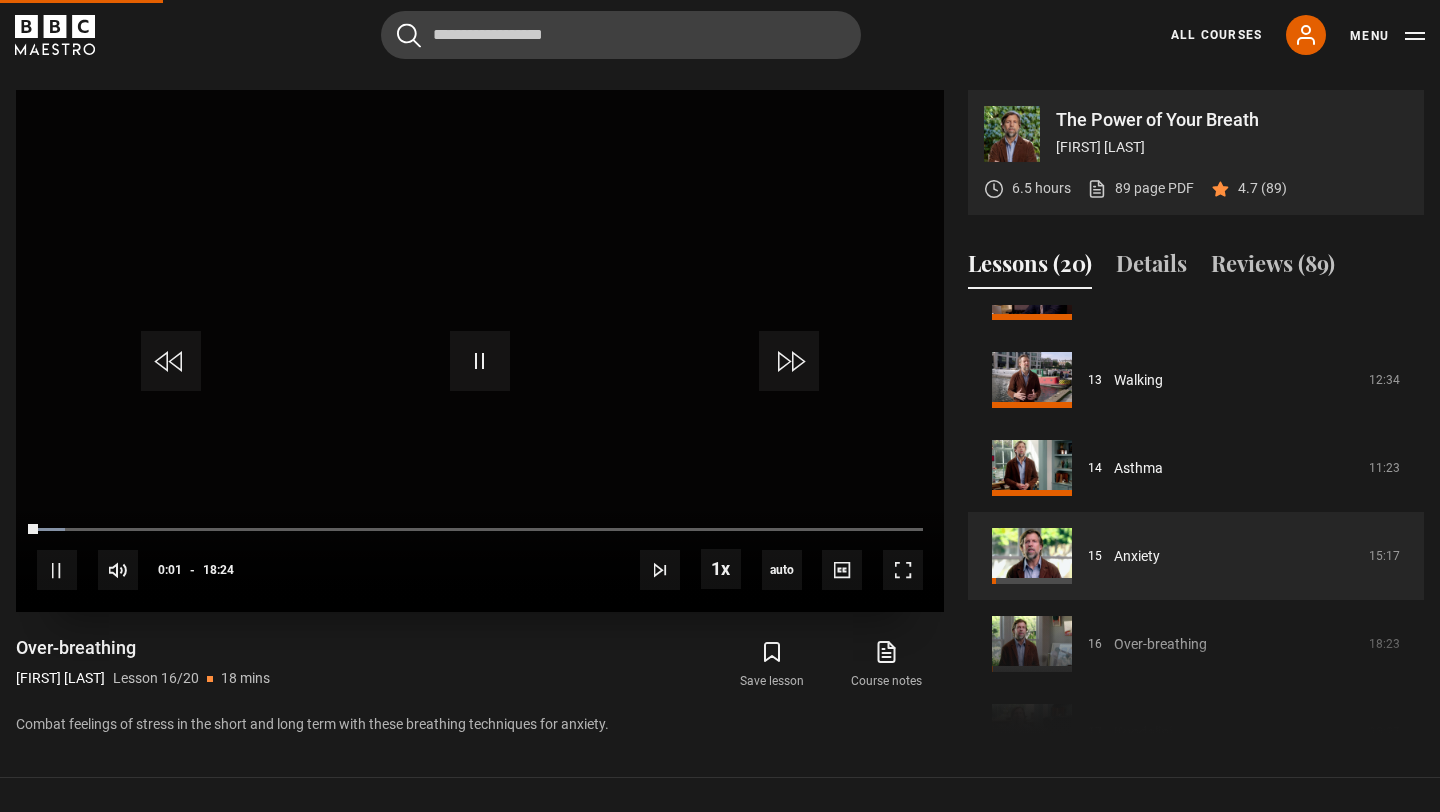 scroll, scrollTop: 822, scrollLeft: 0, axis: vertical 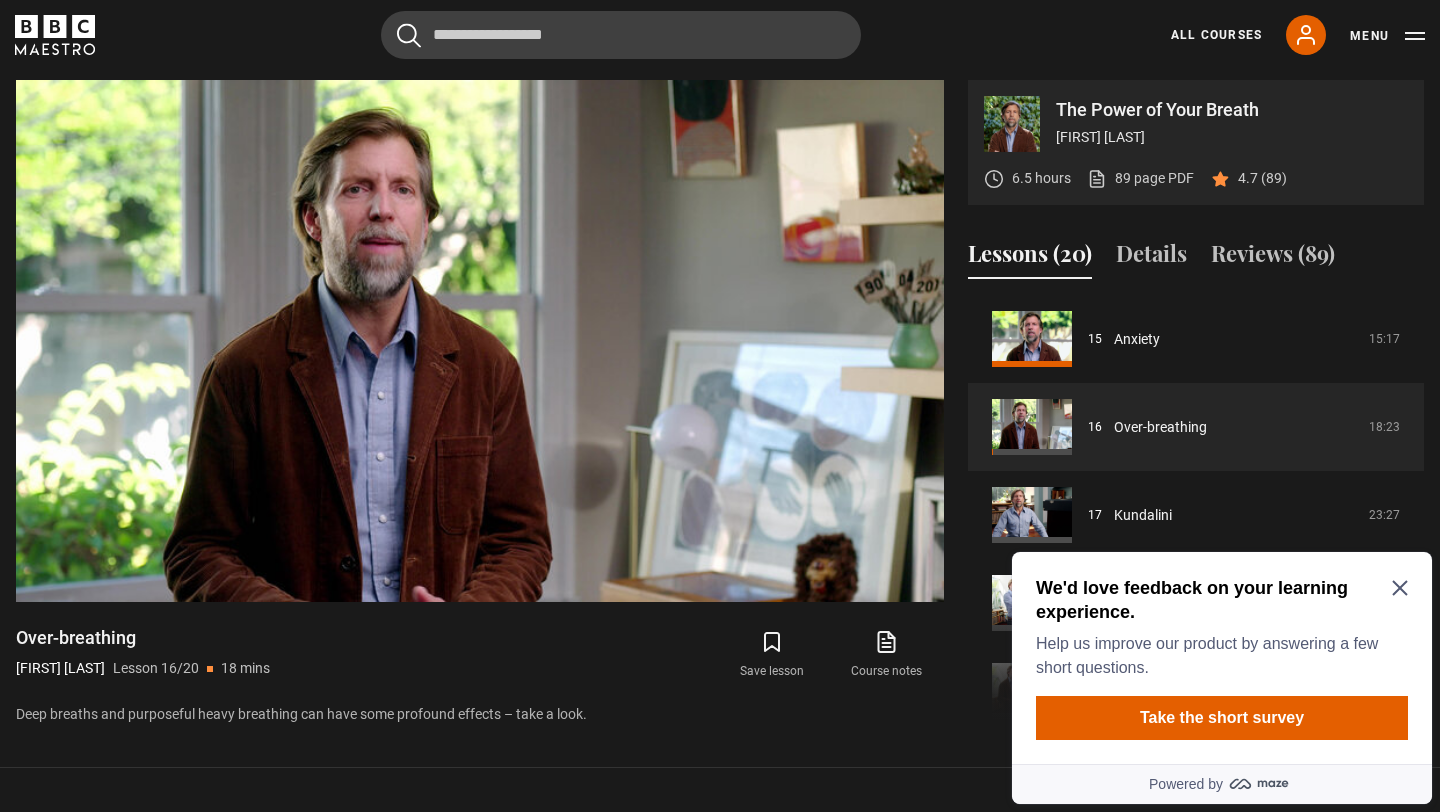 click 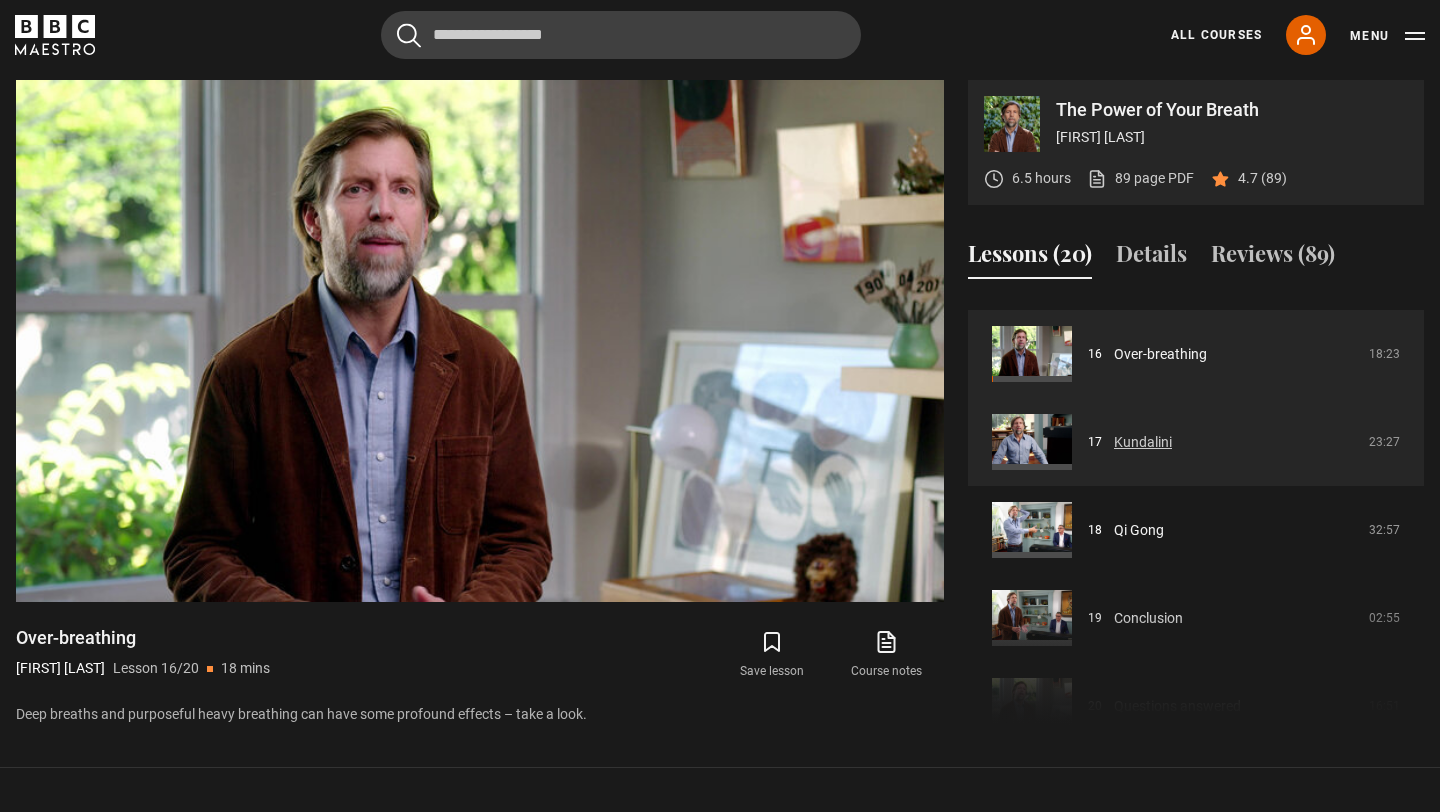 scroll, scrollTop: 1416, scrollLeft: 0, axis: vertical 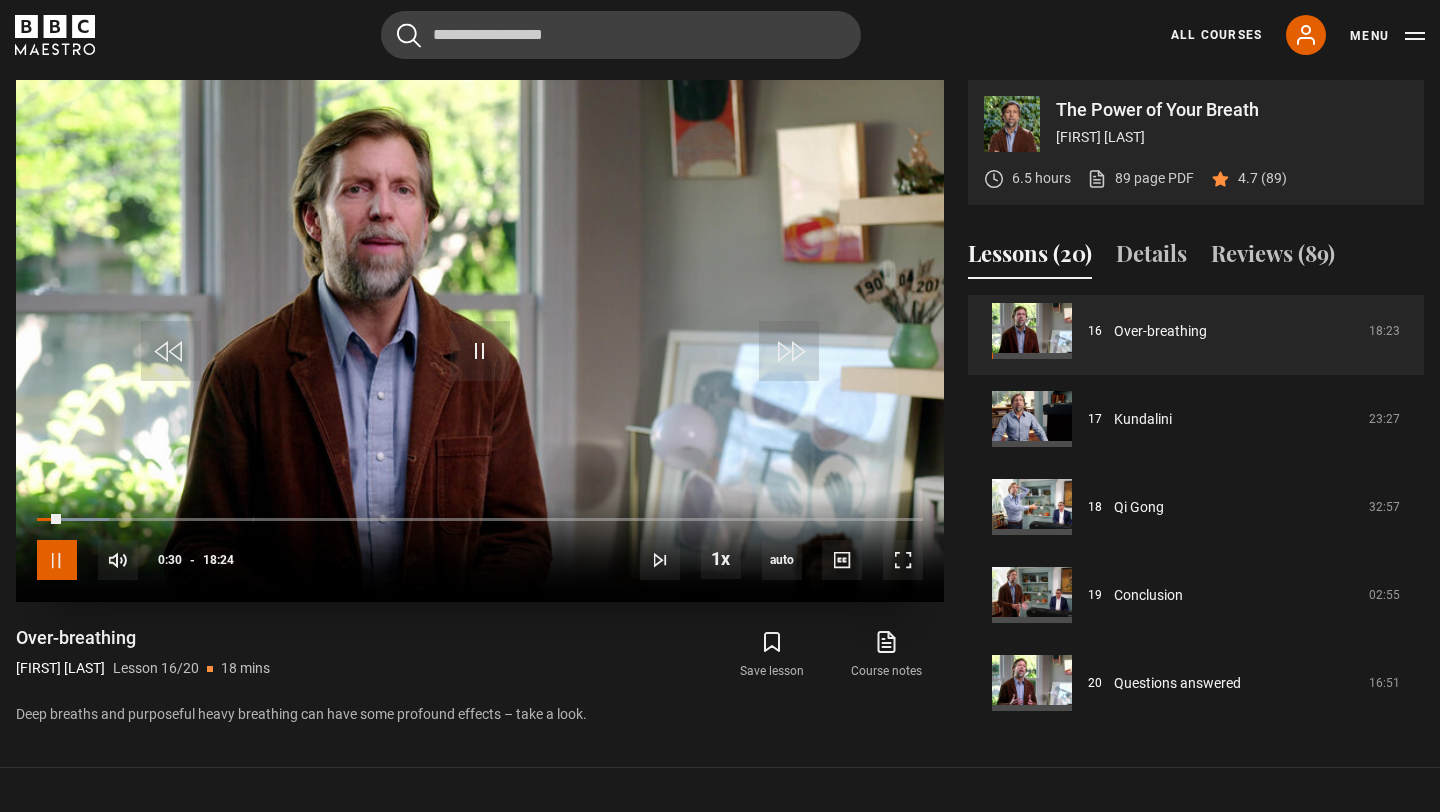 click at bounding box center (57, 560) 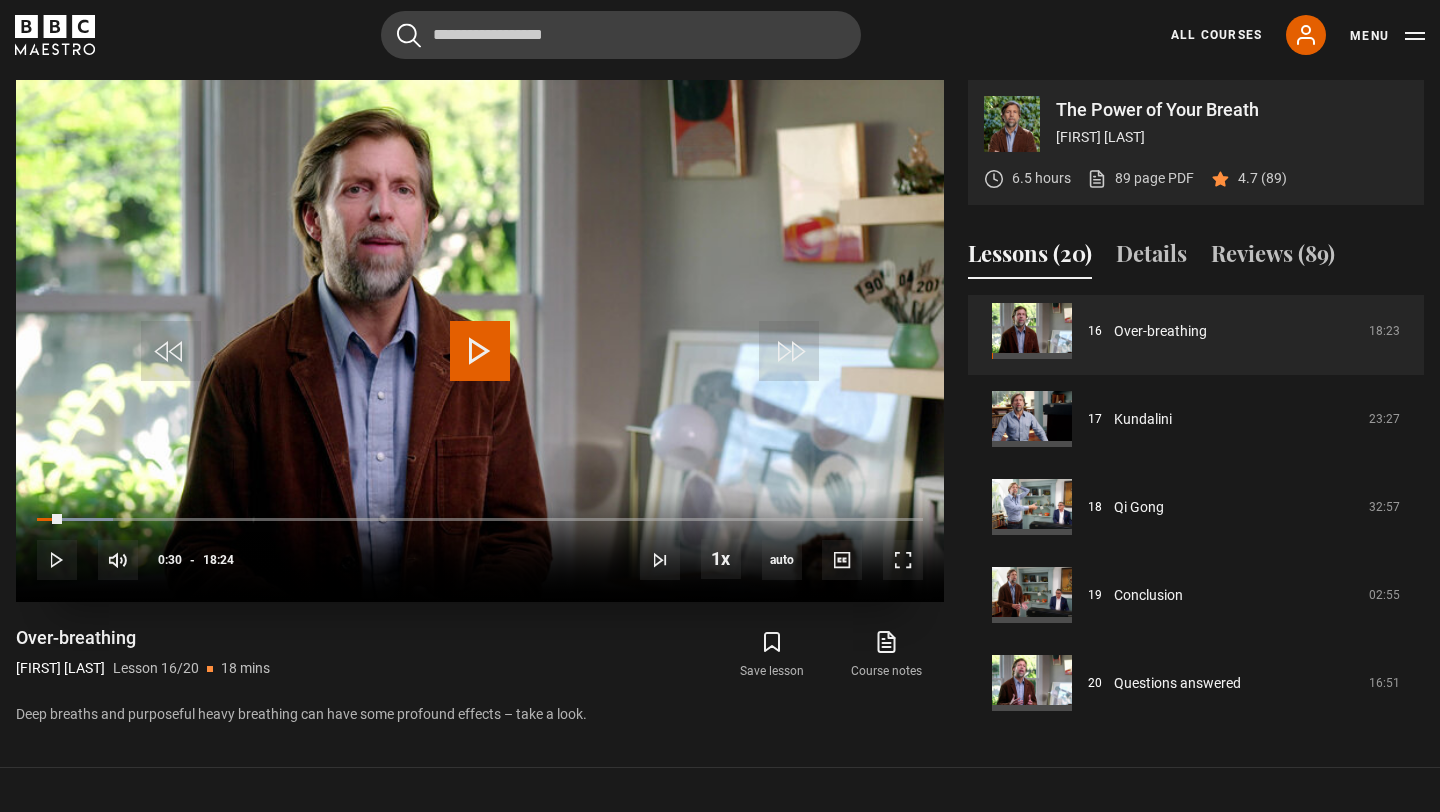 click at bounding box center (480, 351) 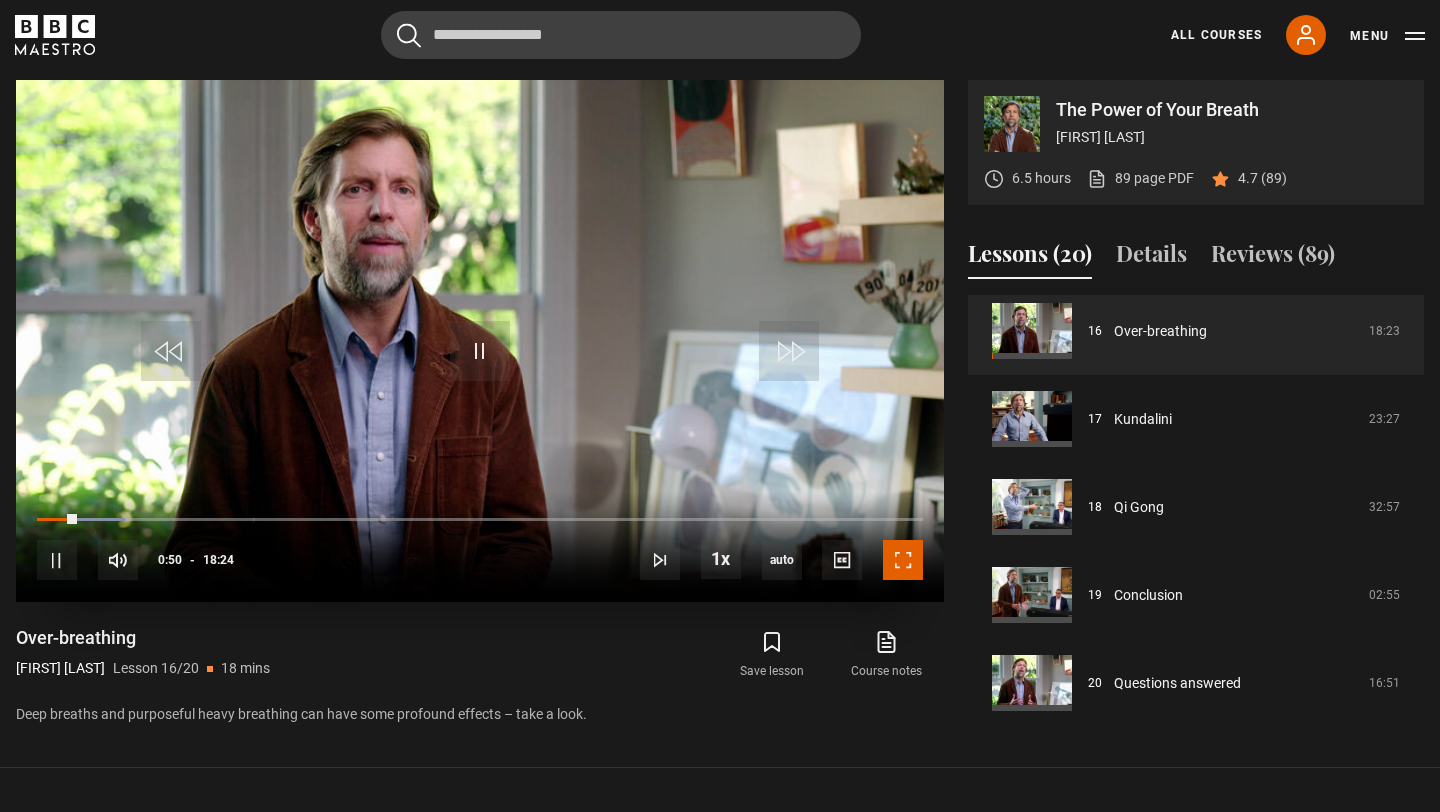 click at bounding box center (903, 560) 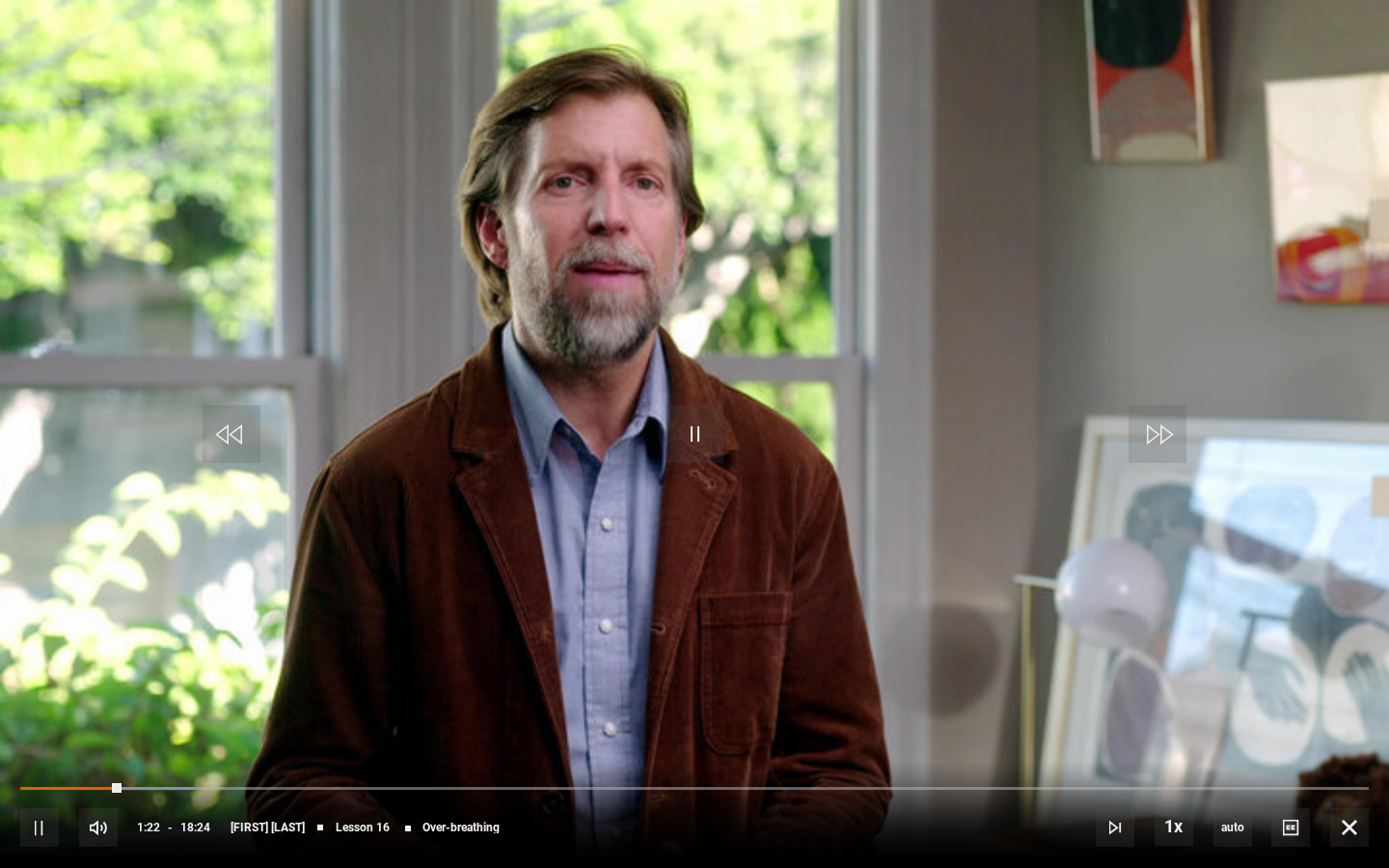 click on "10s Skip Back 10 seconds Pause 10s Skip Forward 10 seconds Loaded :  13.13% 00:12 01:22 Pause Mute 0% Current Time  1:22 - Duration  18:24
[FIRST] [LAST]
Lesson 16
Over-breathing
1x Playback Rate 2x 1.5x 1x , selected 0.5x auto Quality 360p 720p 1080p 2160p Auto , selected Captions captions off , selected selected English  Captions" at bounding box center [694, 814] 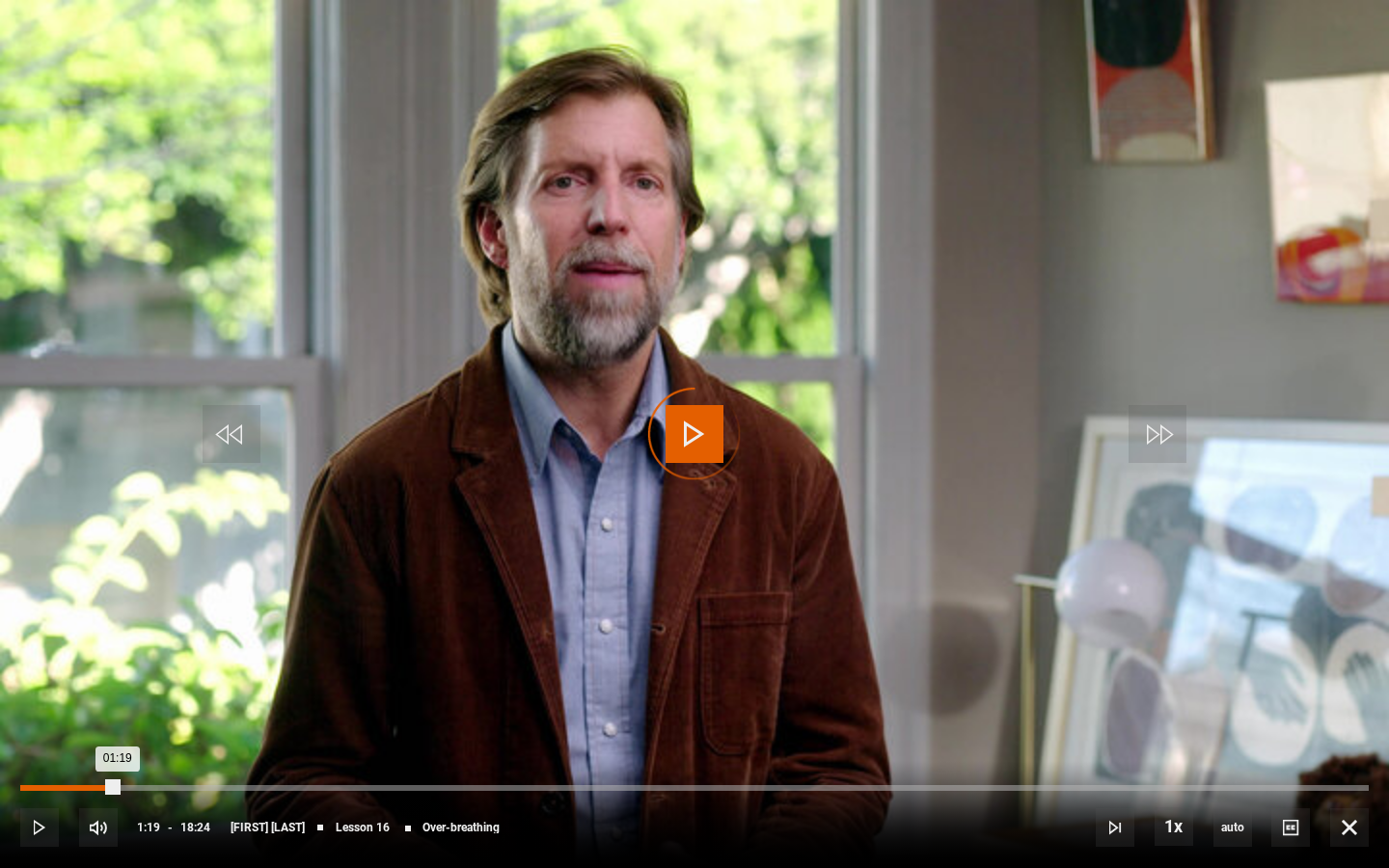 drag, startPoint x: 117, startPoint y: 784, endPoint x: 23, endPoint y: 787, distance: 94.04786 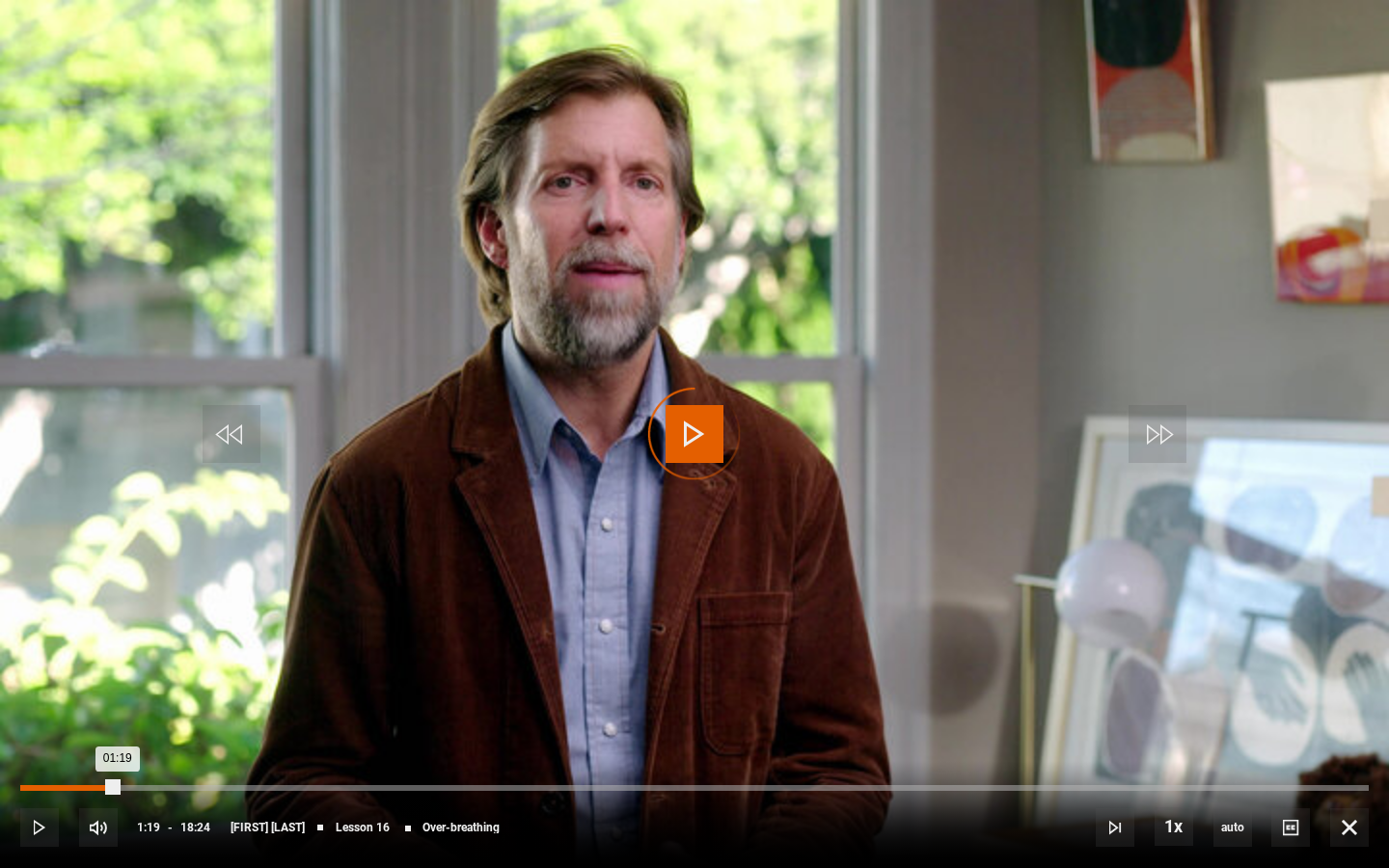 click on "Loaded :  0.00% 00:03 01:19" at bounding box center [694, 788] 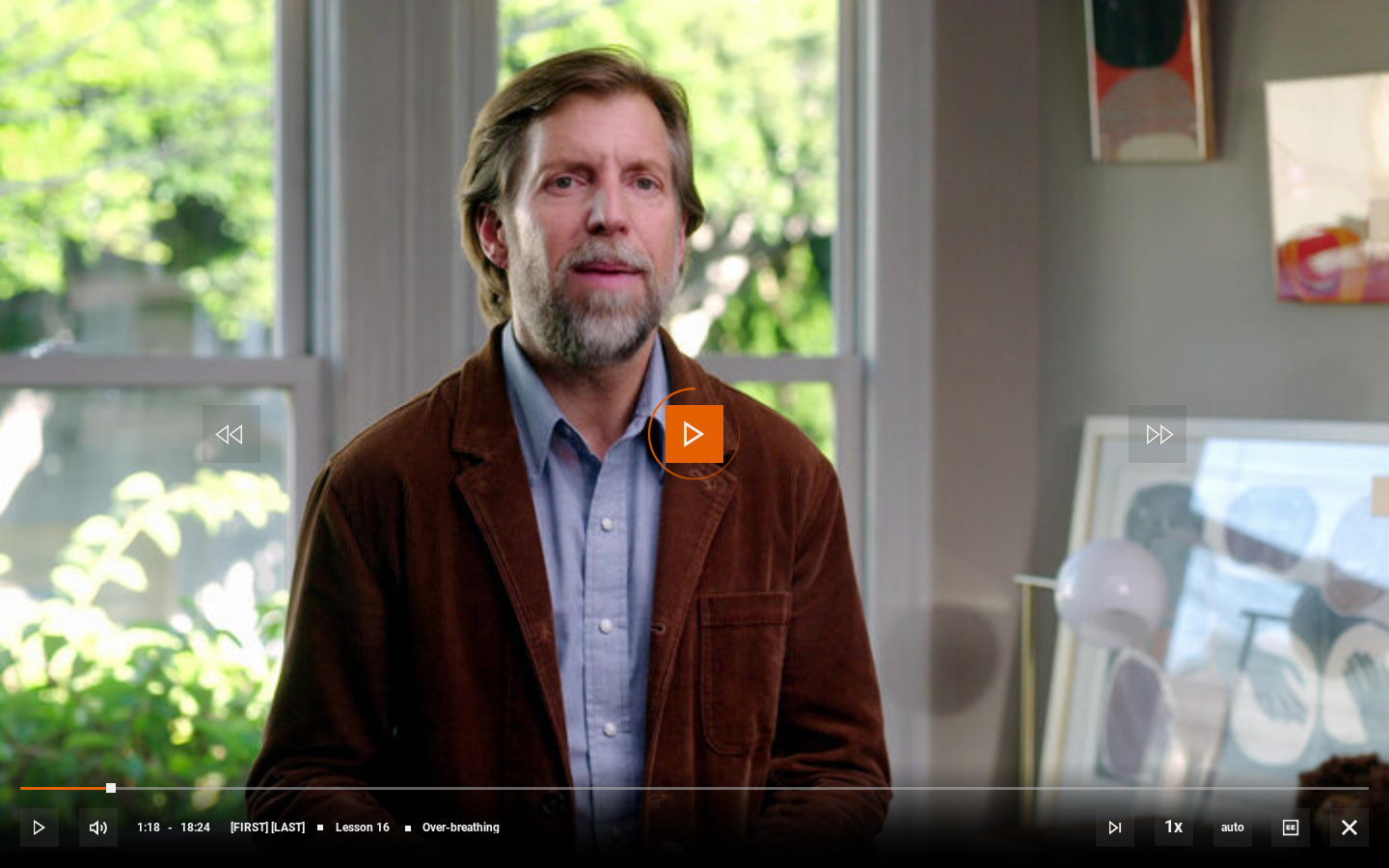 drag, startPoint x: 115, startPoint y: 787, endPoint x: 0, endPoint y: 786, distance: 115.0043 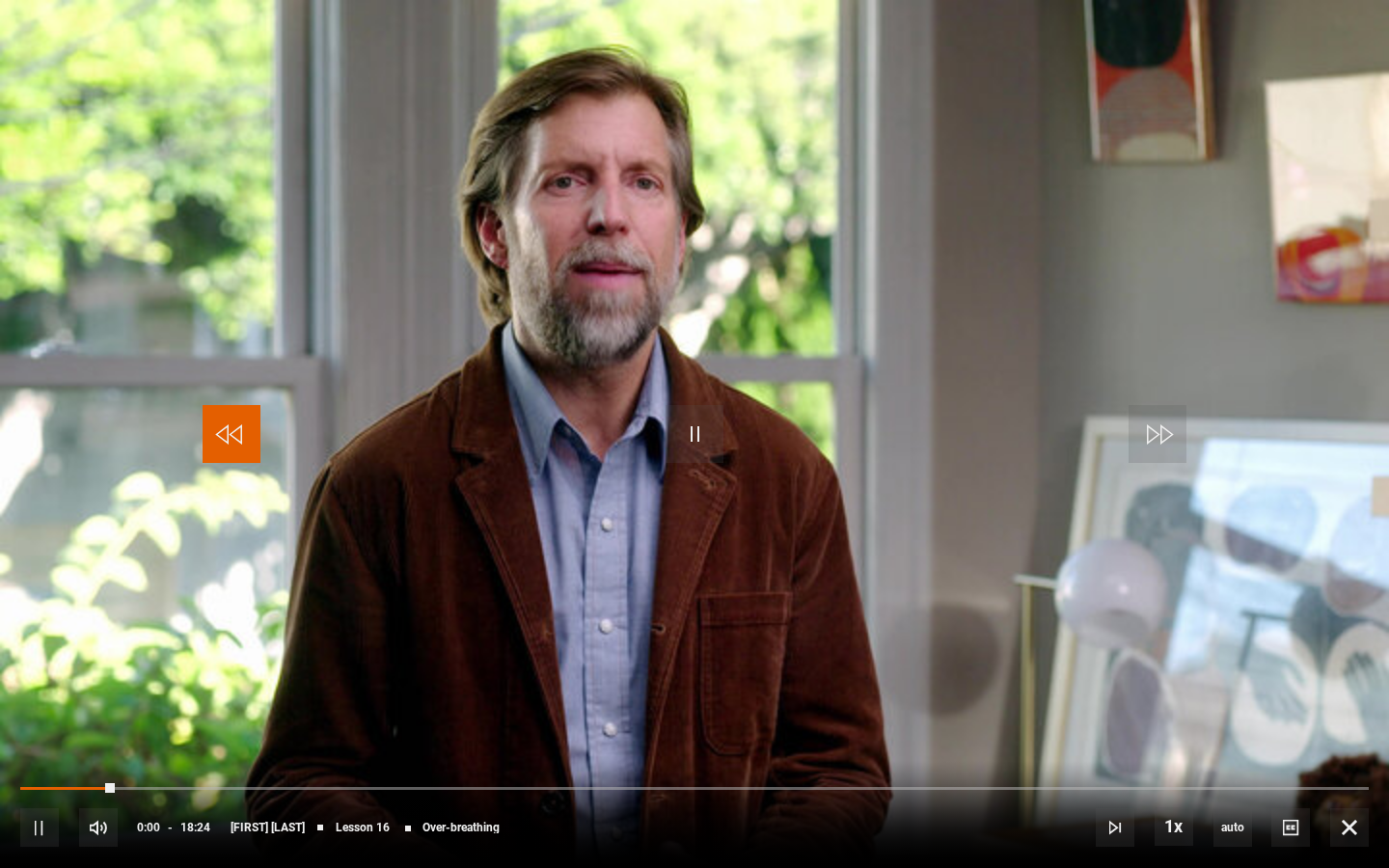 click at bounding box center (232, 434) 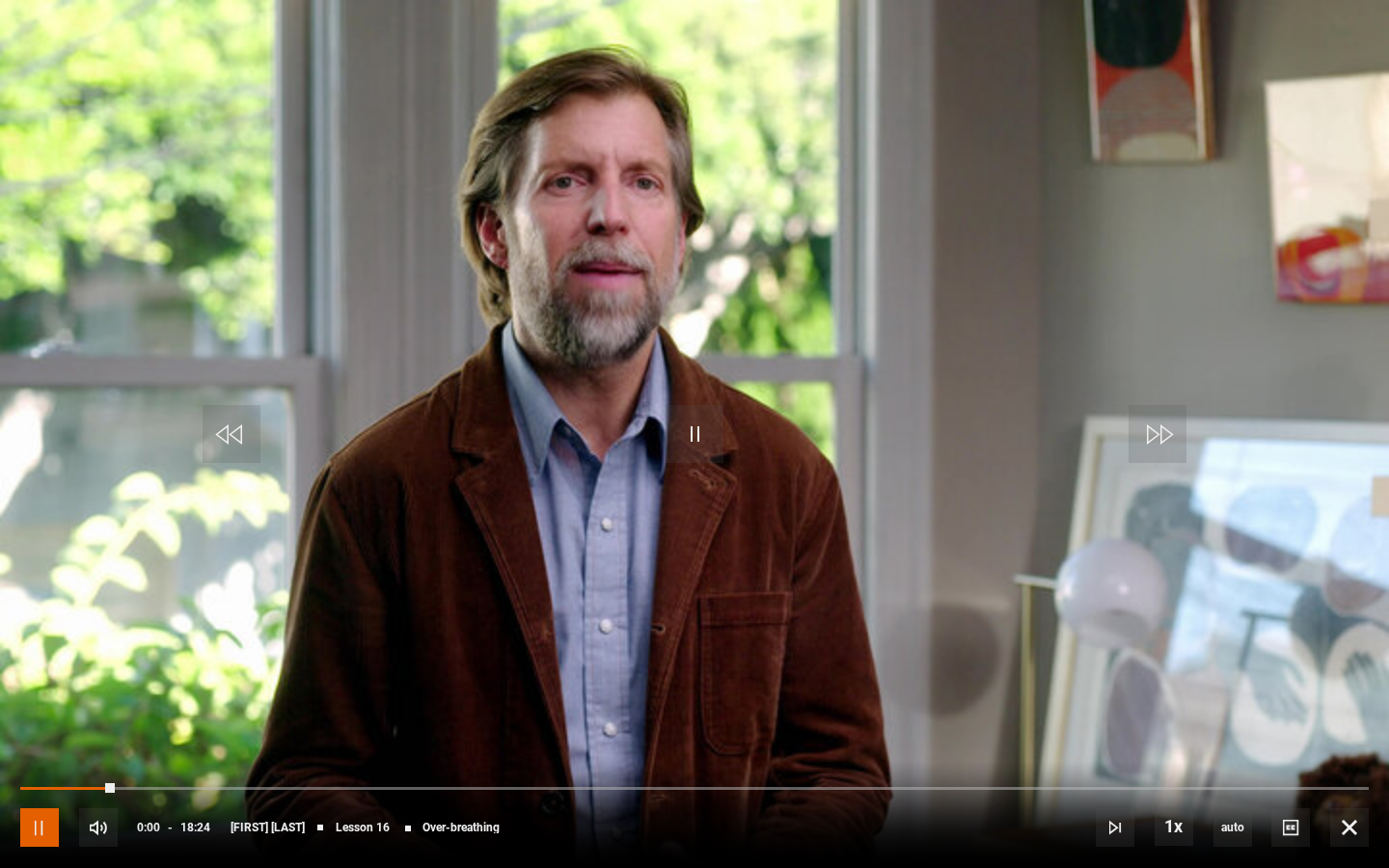 click at bounding box center [40, 827] 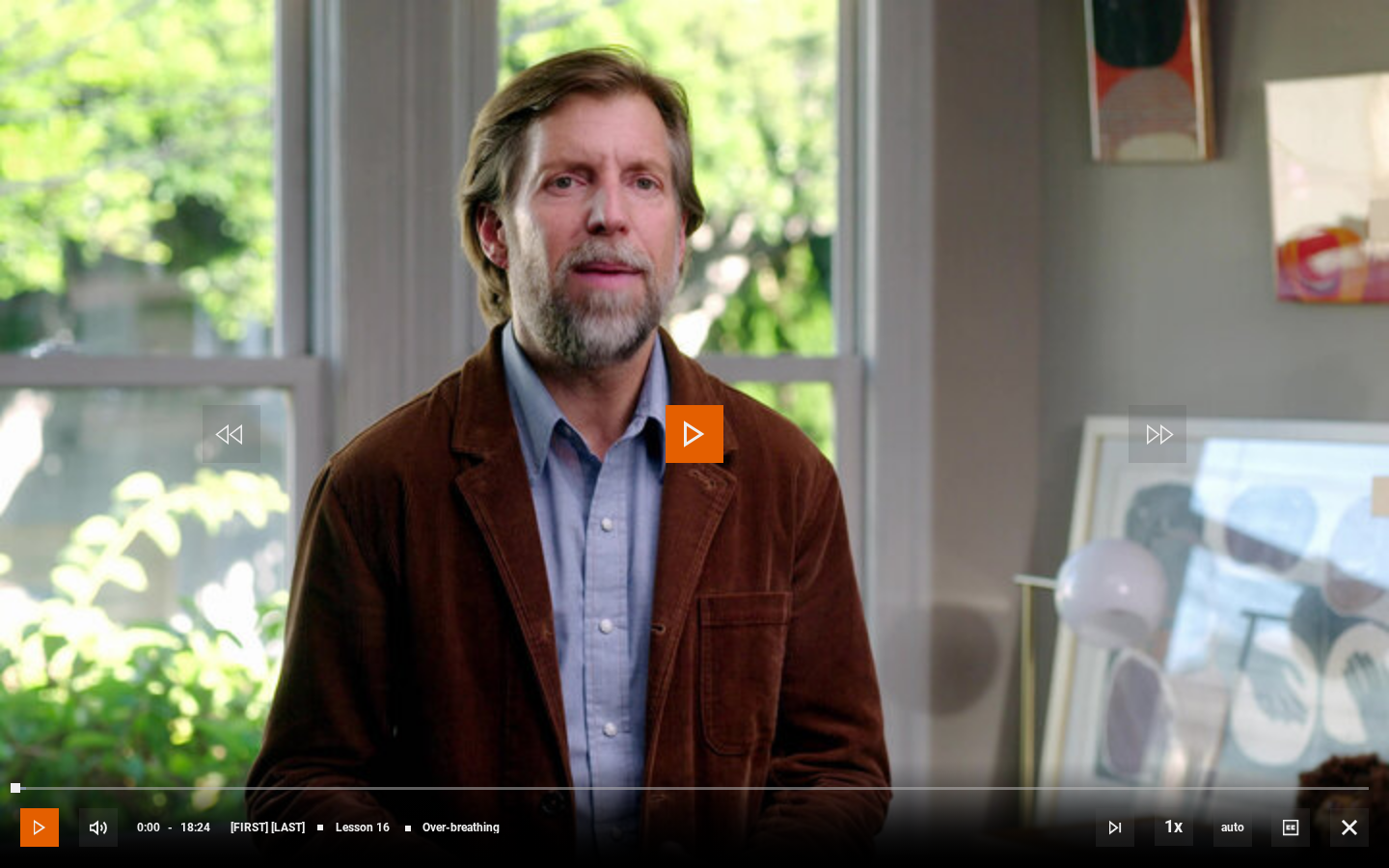 click at bounding box center (40, 827) 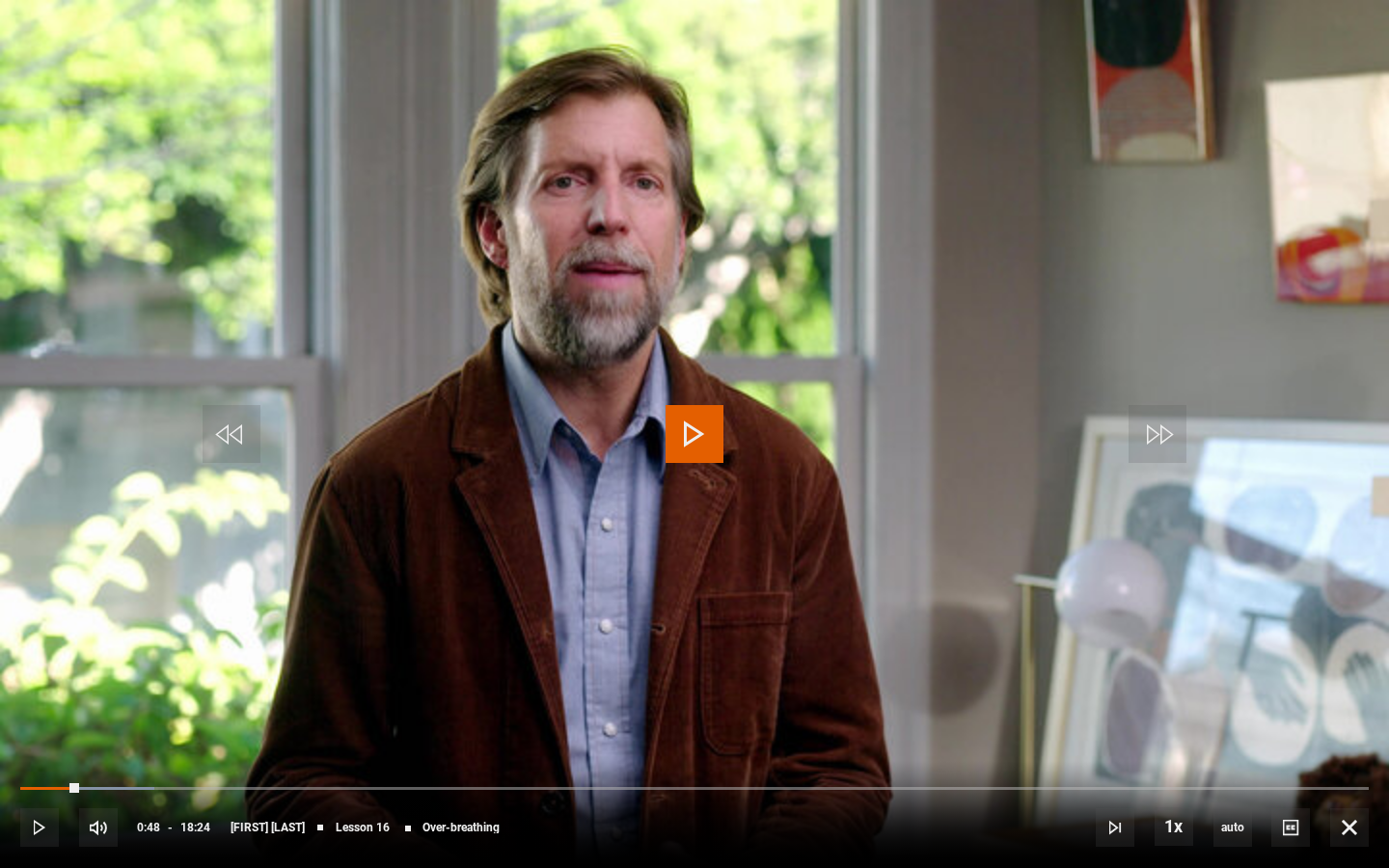 click at bounding box center [694, 434] 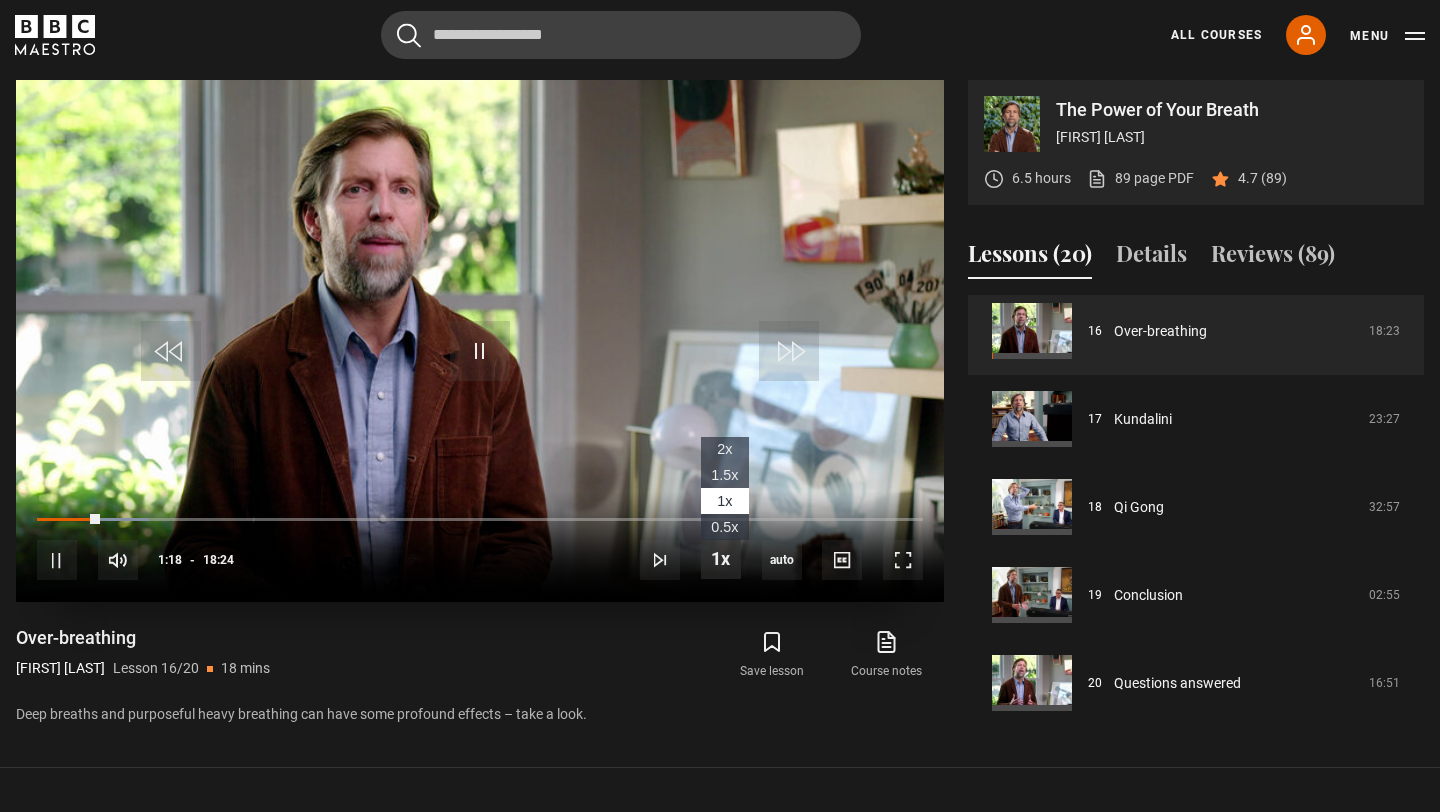click at bounding box center [721, 559] 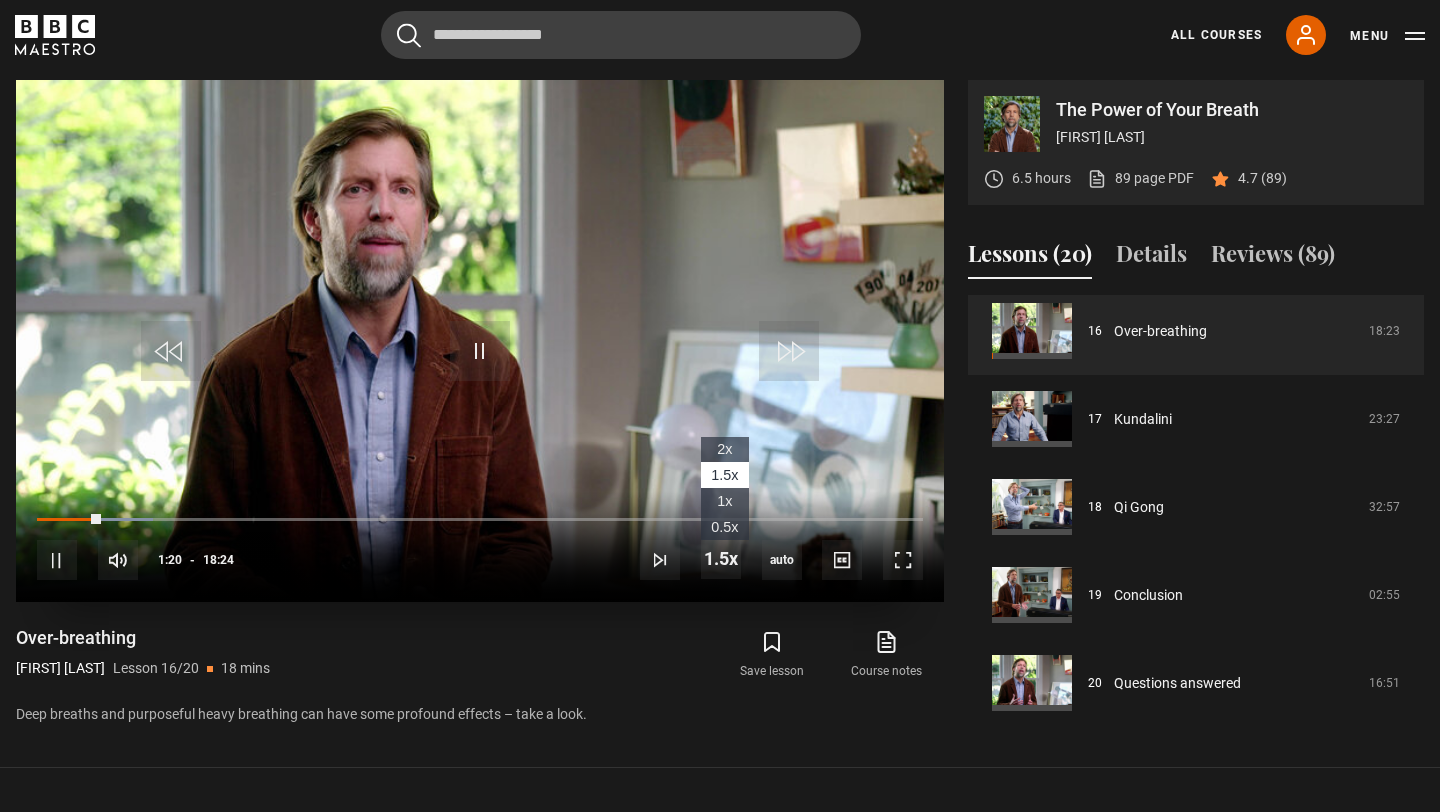 click on "1.5x" at bounding box center (724, 475) 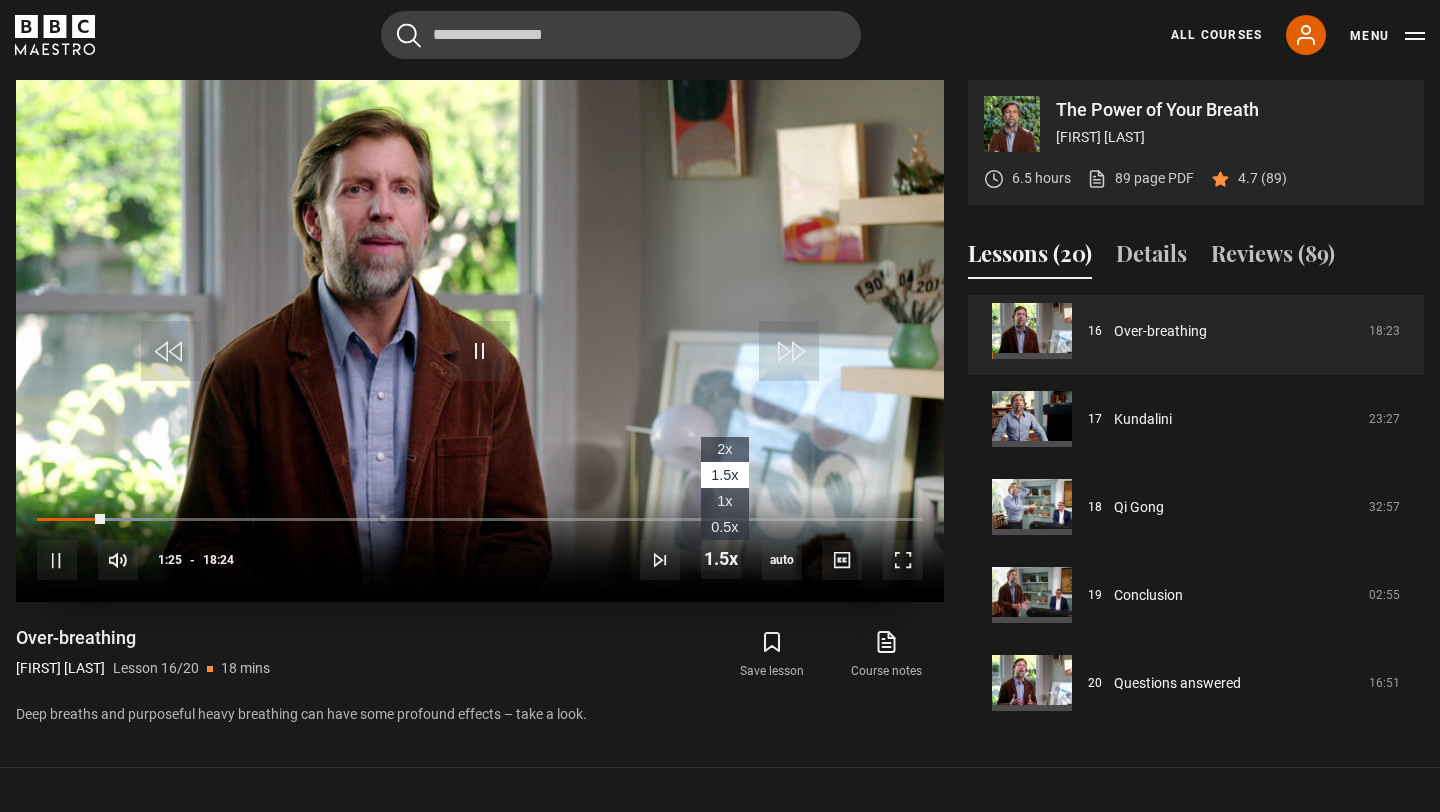 click on "2x" at bounding box center (724, 449) 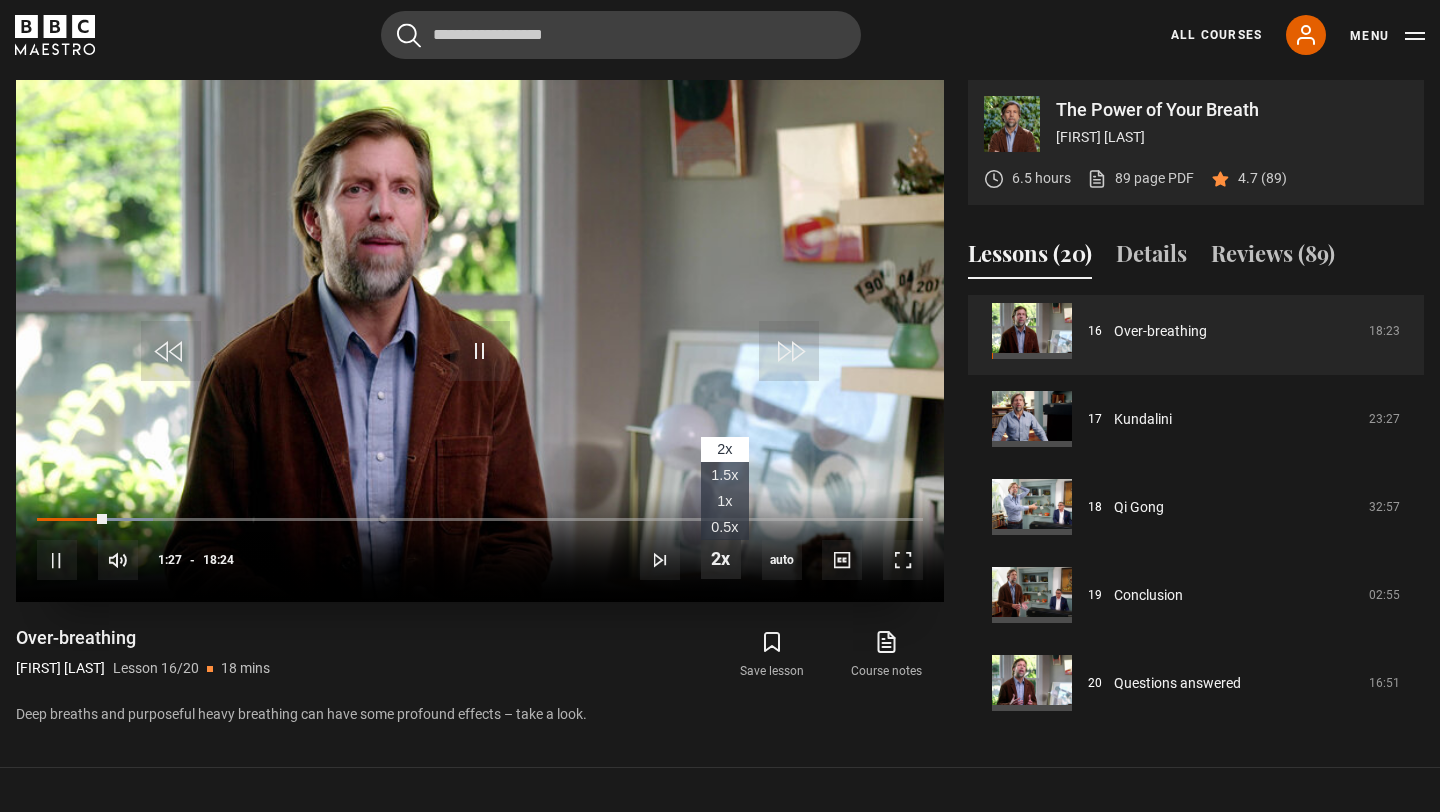 click at bounding box center (721, 559) 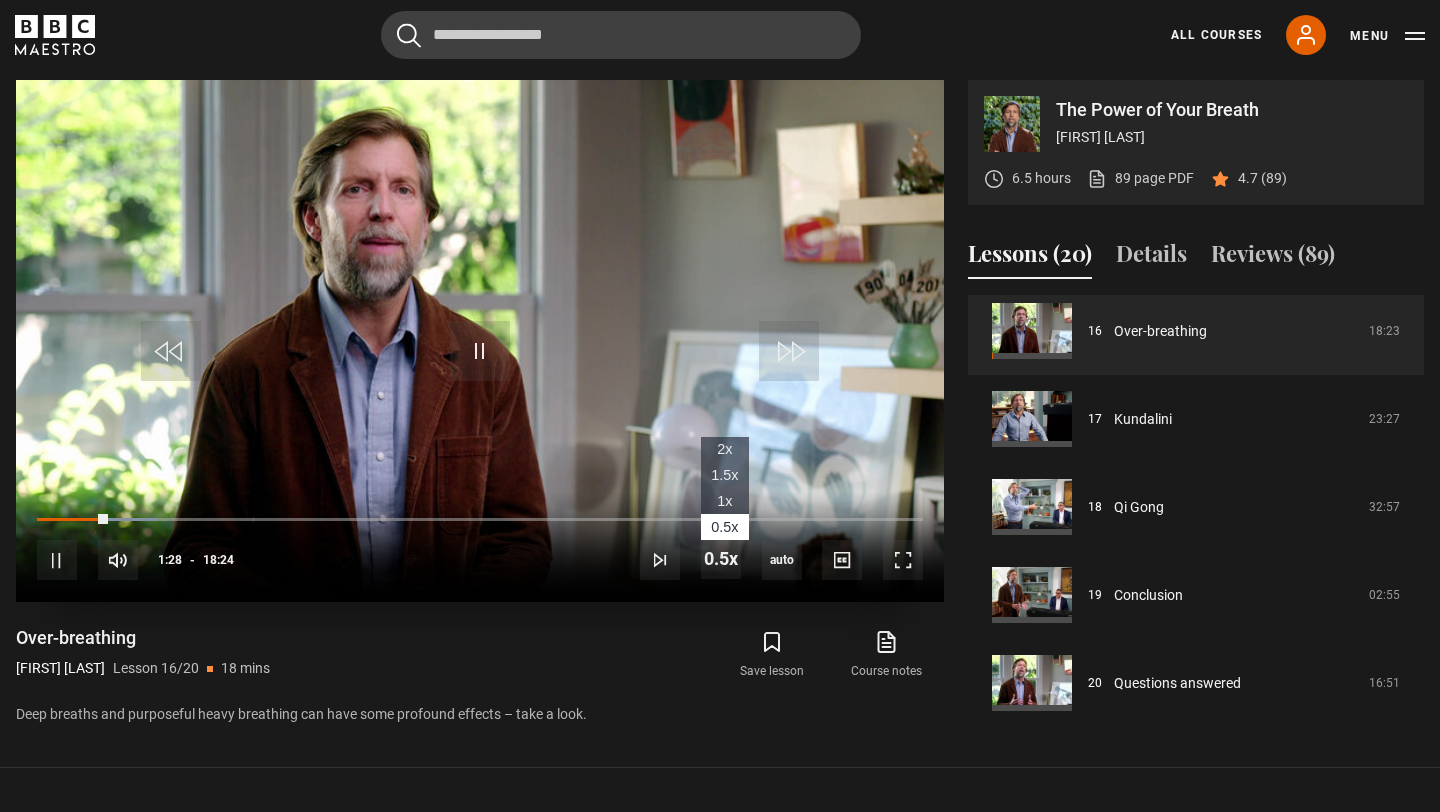 click on "1.5x" at bounding box center [724, 475] 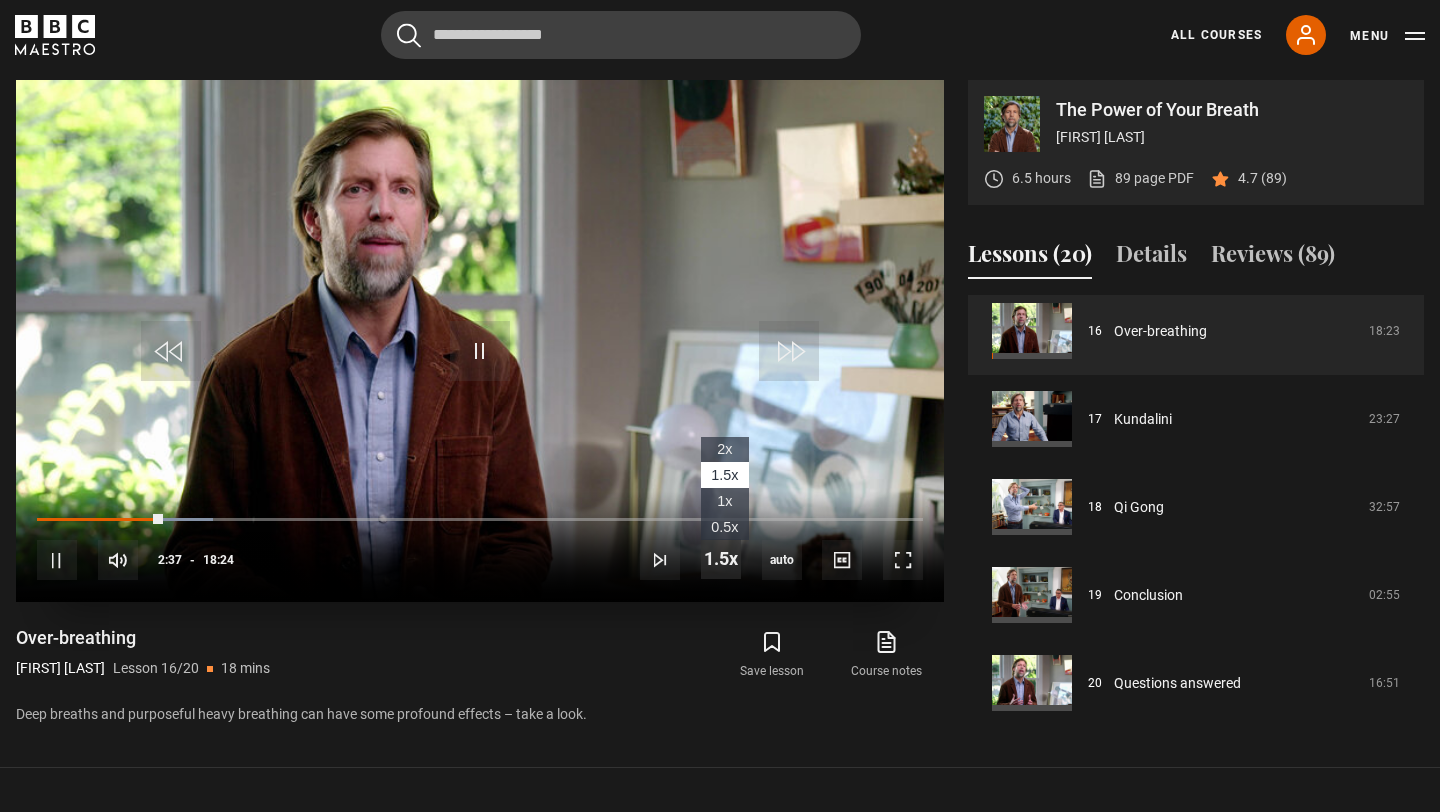 click at bounding box center (721, 559) 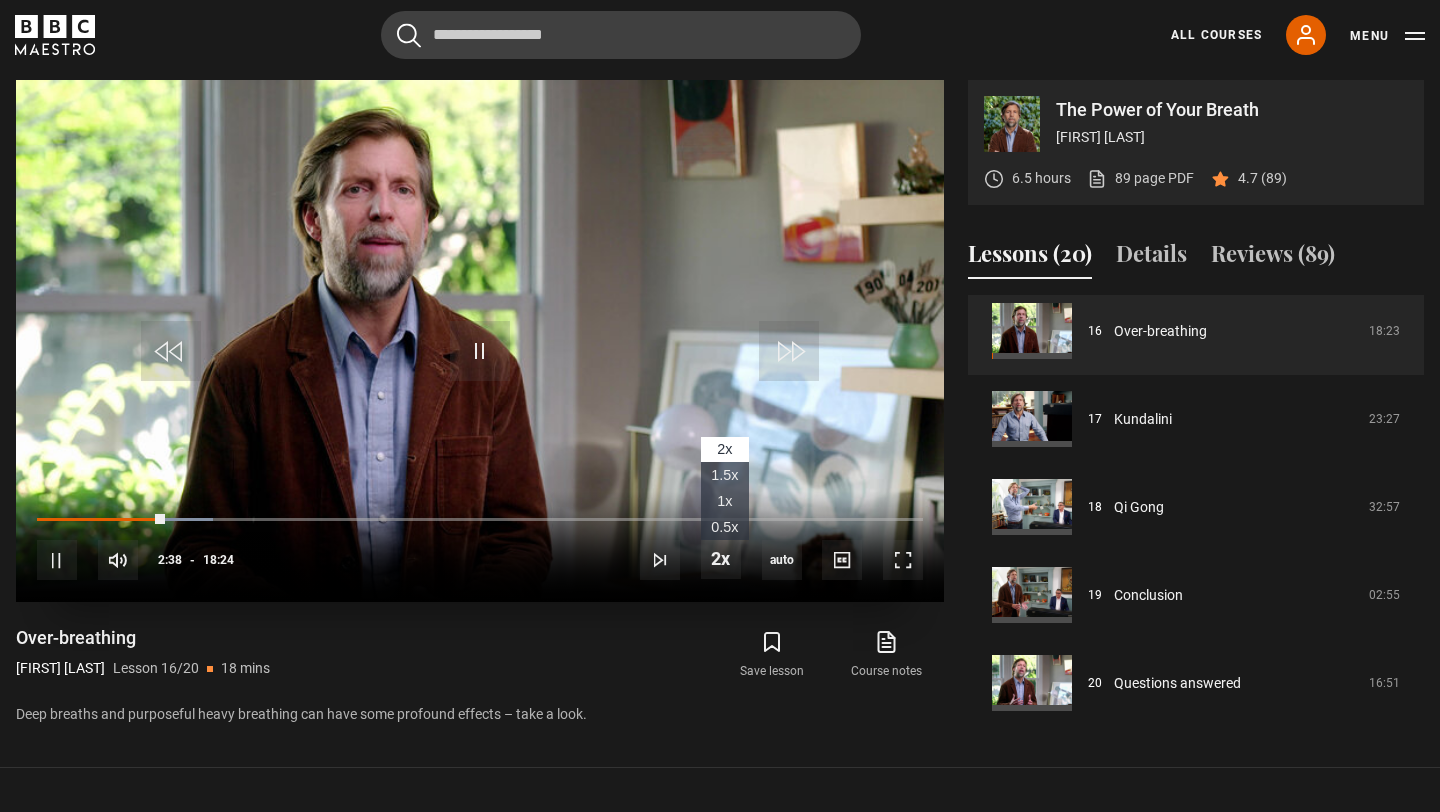 click on "1x" at bounding box center [724, 501] 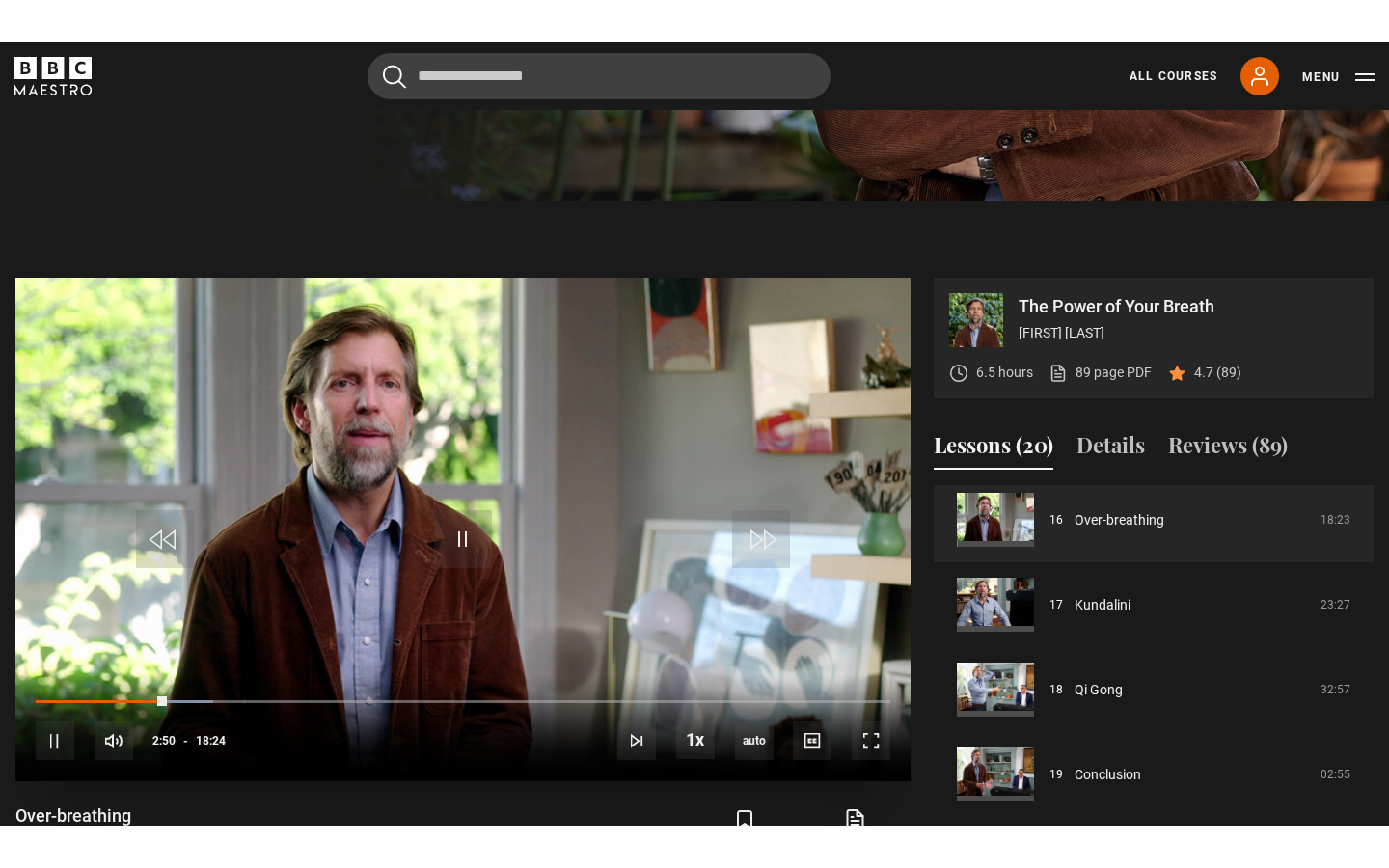 scroll, scrollTop: 654, scrollLeft: 0, axis: vertical 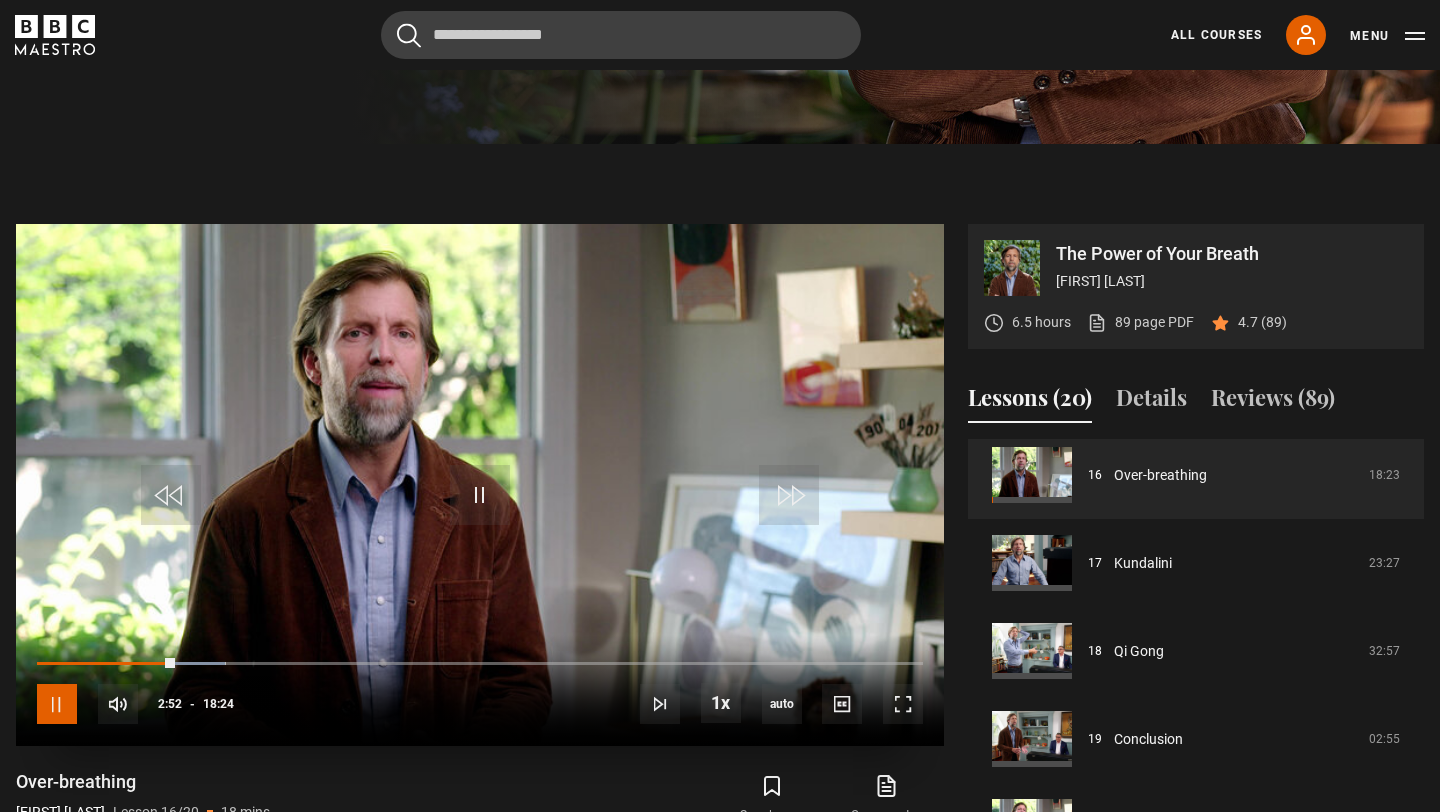 click at bounding box center [57, 704] 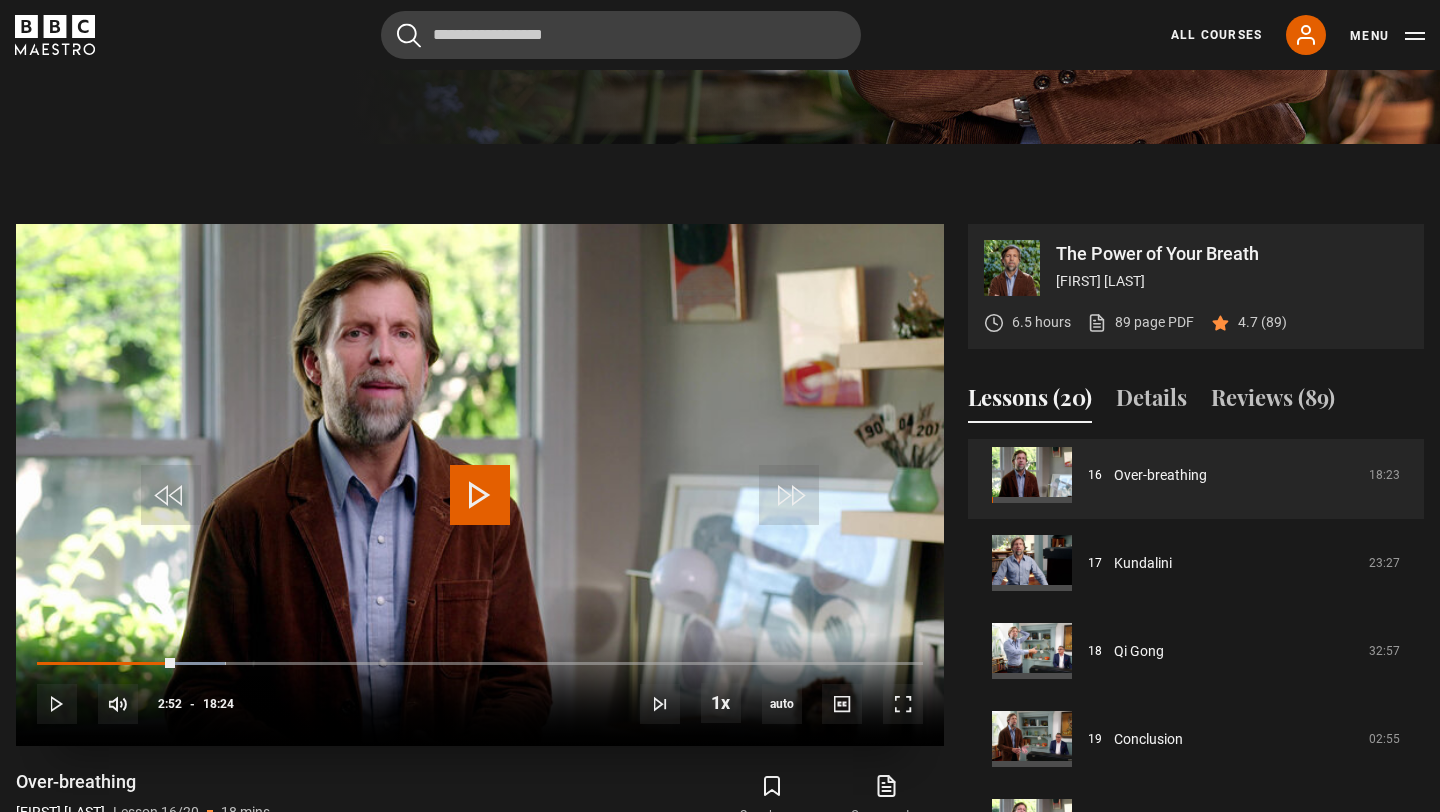 click at bounding box center [480, 495] 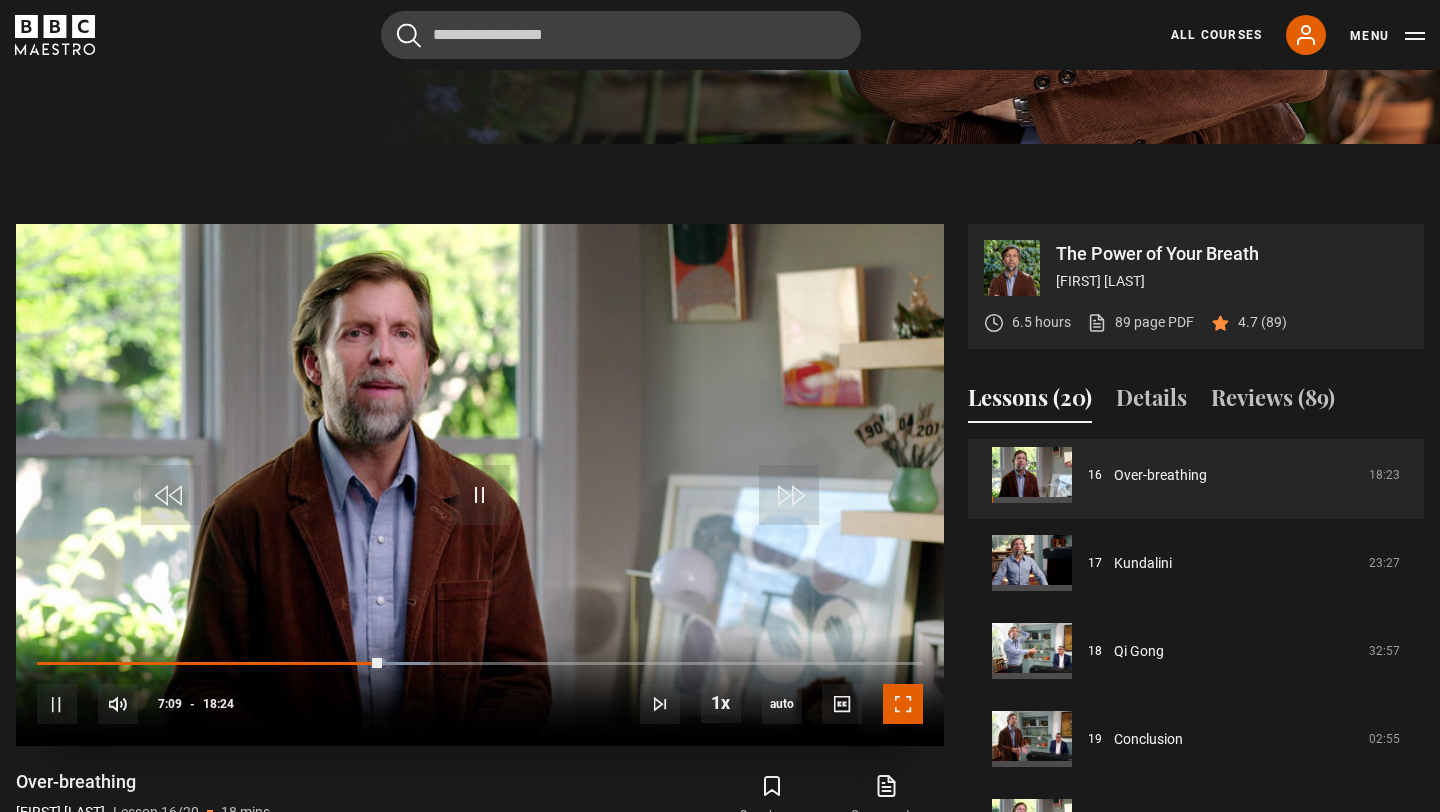 click at bounding box center [903, 704] 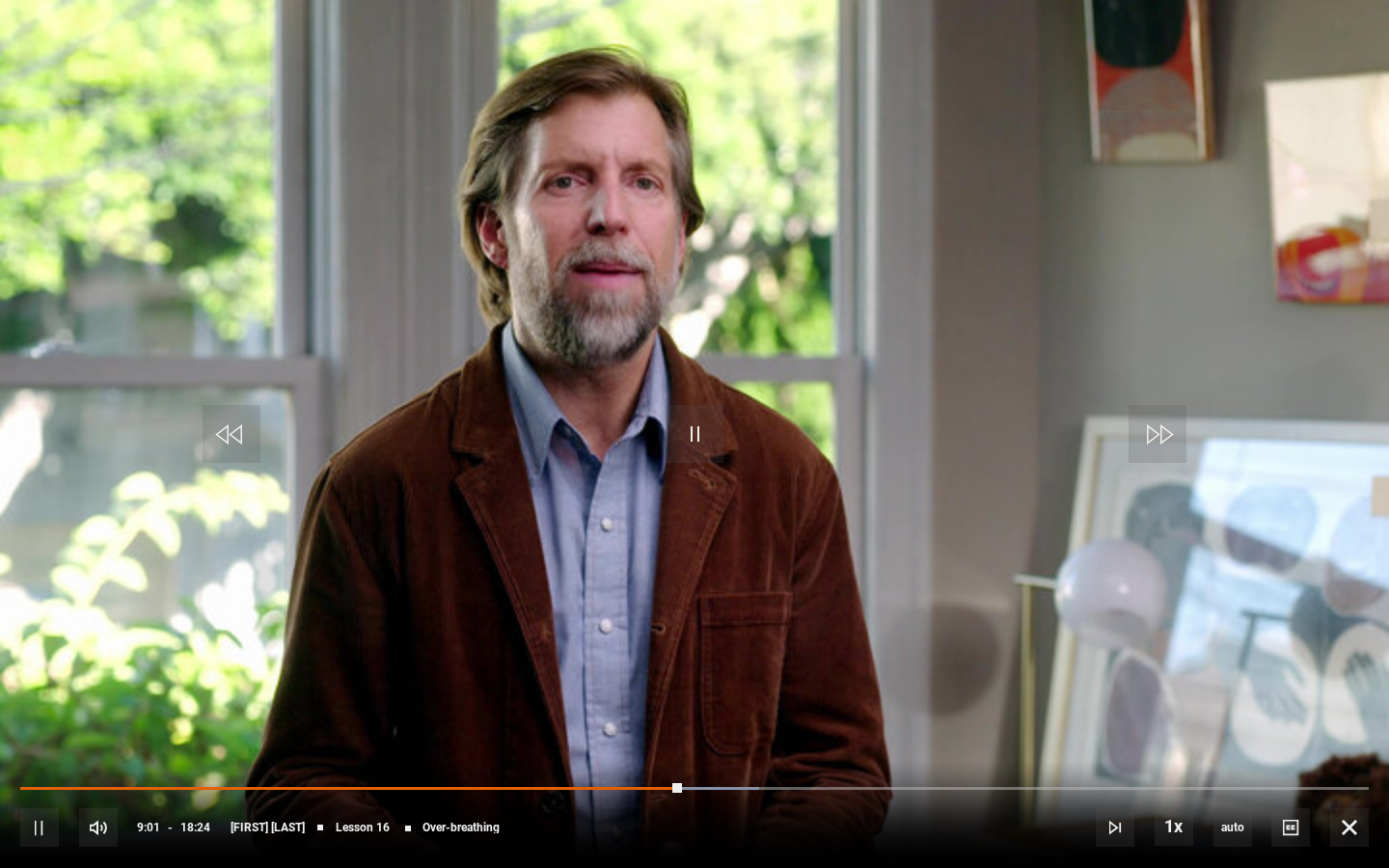 click on "10s Skip Back 10 seconds Pause 10s Skip Forward 10 seconds Loaded :  54.80% 11:45 09:01 Pause Mute 10% Current Time  9:01 - Duration  18:24
[FIRST] [LAST]
Lesson 16
Over-breathing
1x Playback Rate 2x 1.5x 1x , selected 0.5x auto Quality 360p 720p 1080p 2160p Auto , selected Captions captions off , selected selected English  Captions" at bounding box center [694, 814] 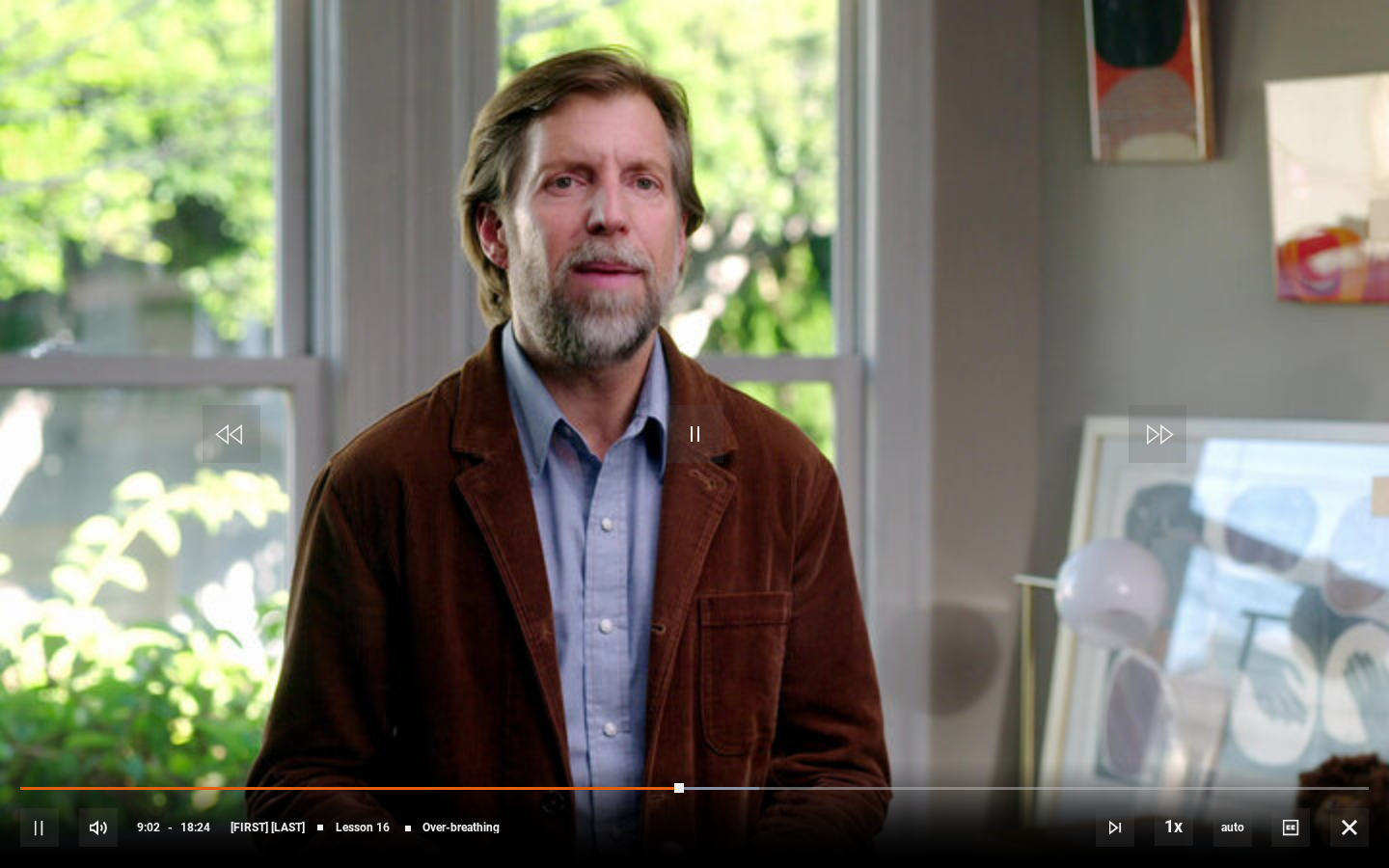 click on "10s Skip Back 10 seconds Pause 10s Skip Forward 10 seconds Loaded :  54.80% 11:45 09:02 Pause Mute 10% Current Time  9:02 - Duration  18:24
[FIRST] [LAST]
Lesson 16
Over-breathing
1x Playback Rate 2x 1.5x 1x , selected 0.5x auto Quality 360p 720p 1080p 2160p Auto , selected Captions captions off , selected English  Captions" at bounding box center [694, 814] 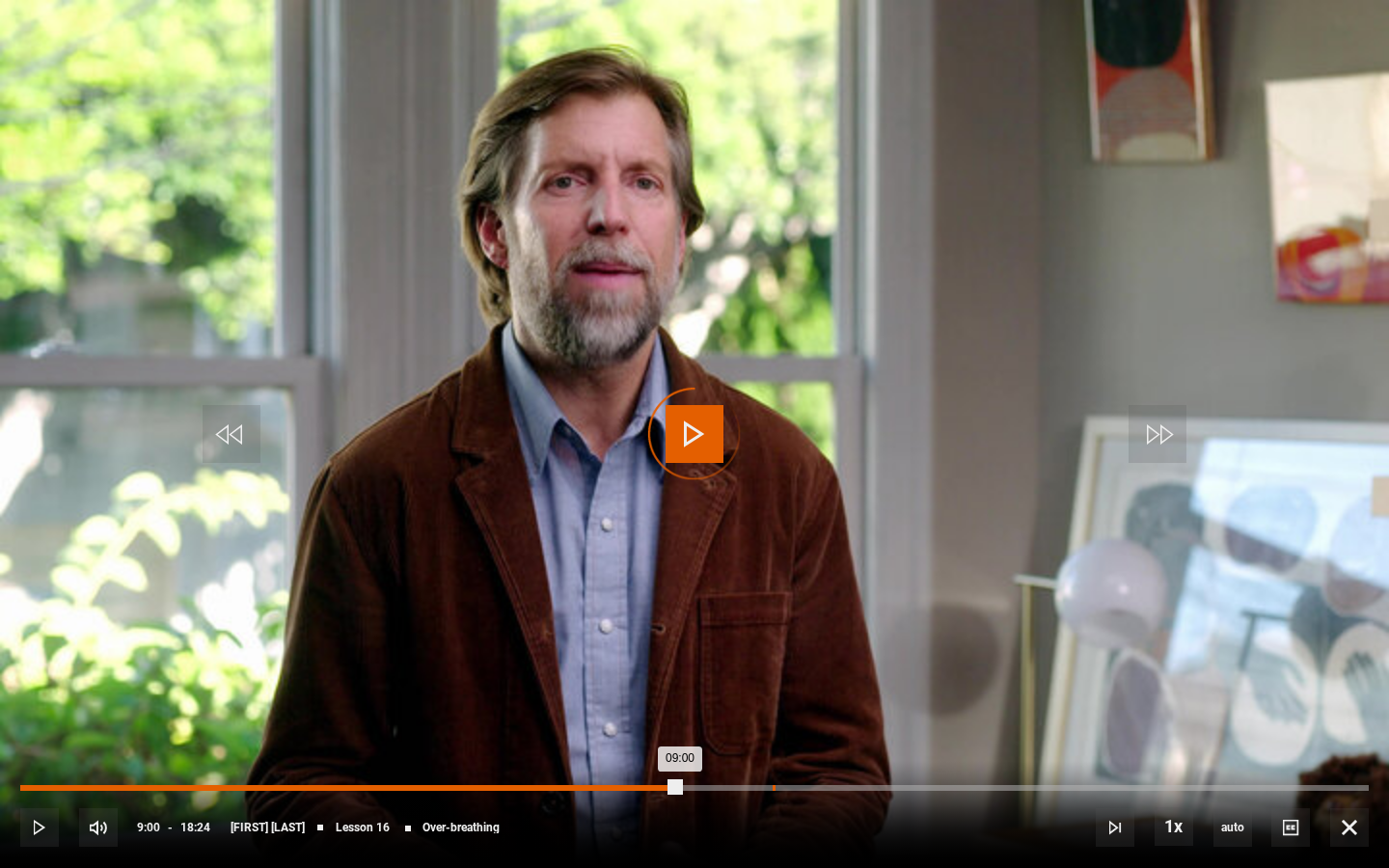 drag, startPoint x: 680, startPoint y: 789, endPoint x: 771, endPoint y: 787, distance: 91.02198 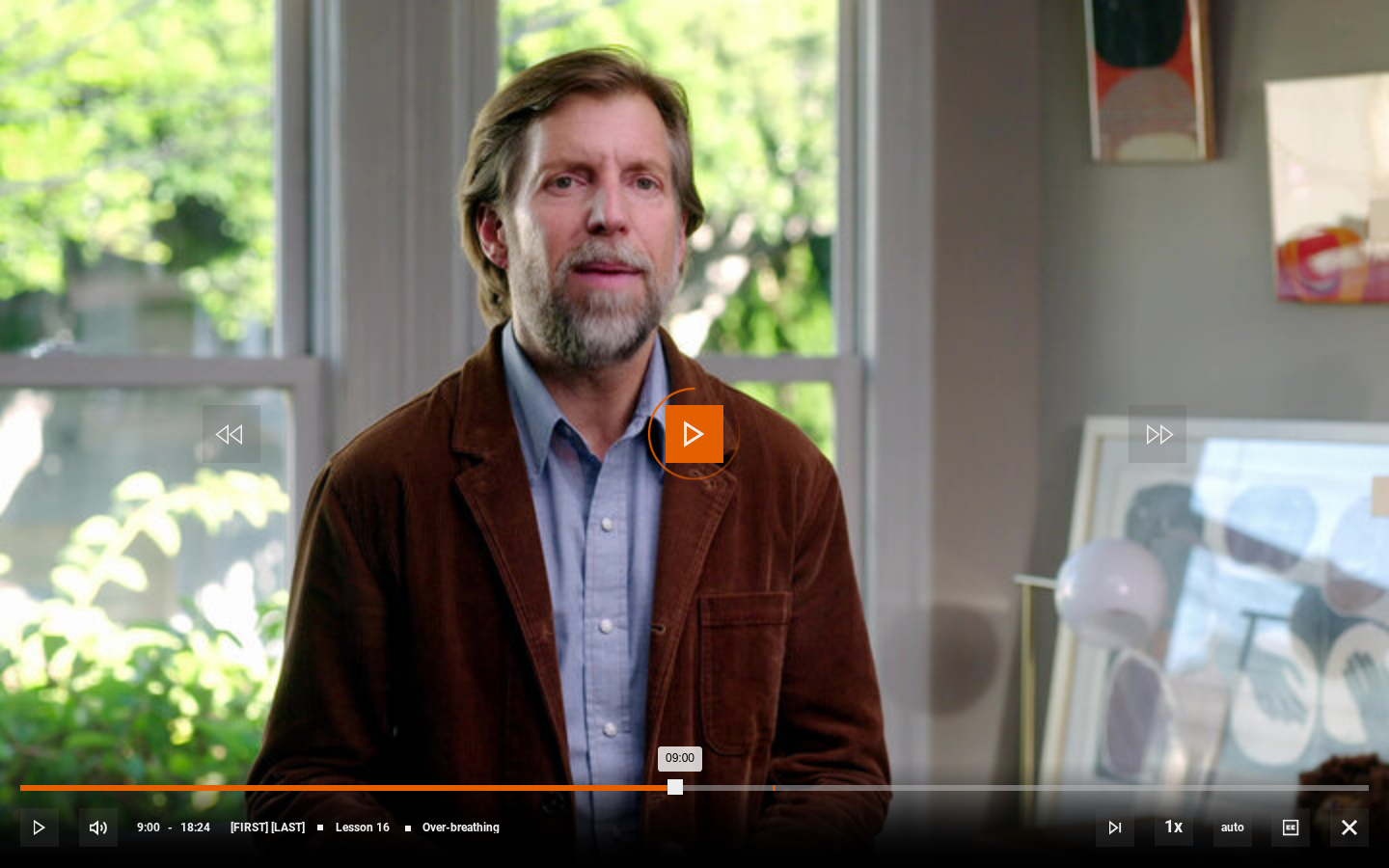 click on "Loaded :  0.00% 10:15 09:00" at bounding box center [694, 788] 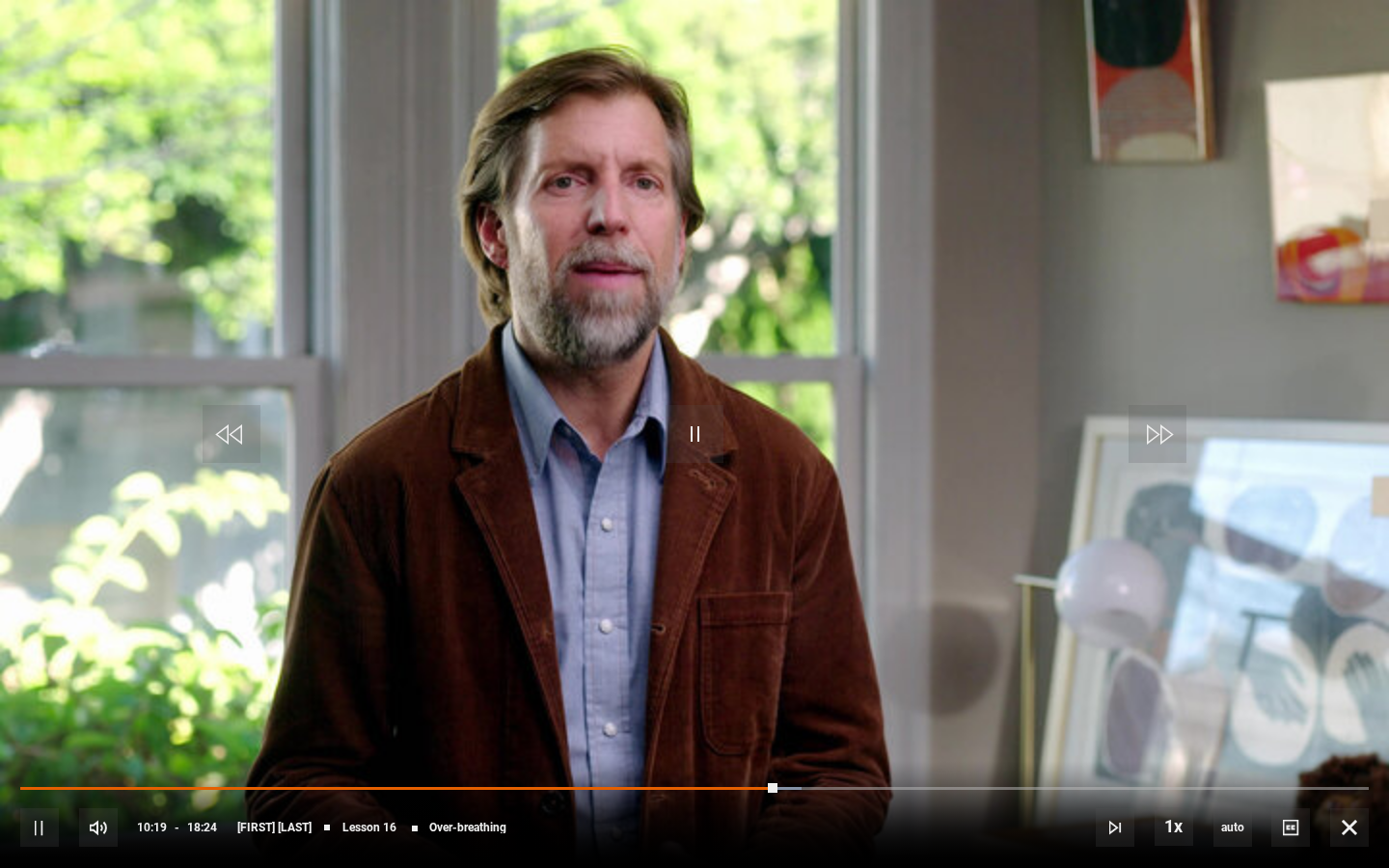 click on "10s Skip Back 10 seconds Pause 10s Skip Forward 10 seconds Loaded :  57.97% 09:37 10:19 Pause Mute 10% Current Time  10:19 - Duration  18:24
[FIRST] [LAST]
Lesson 16
Over-breathing
1x Playback Rate 2x 1.5x 1x , selected 0.5x auto Quality 360p 720p 1080p 2160p Auto , selected Captions captions off , selected English  Captions" at bounding box center [694, 814] 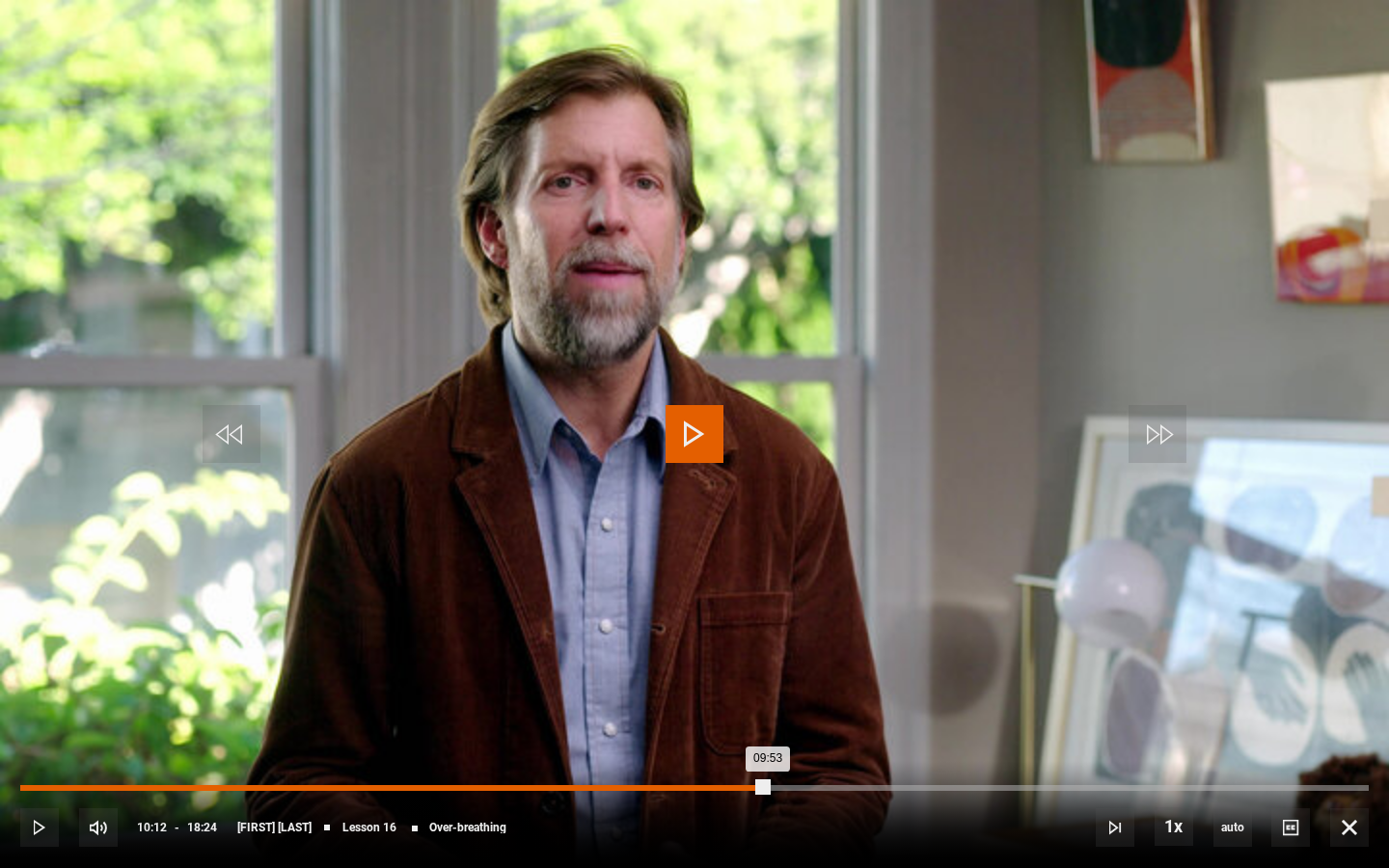 drag, startPoint x: 767, startPoint y: 789, endPoint x: 745, endPoint y: 789, distance: 22 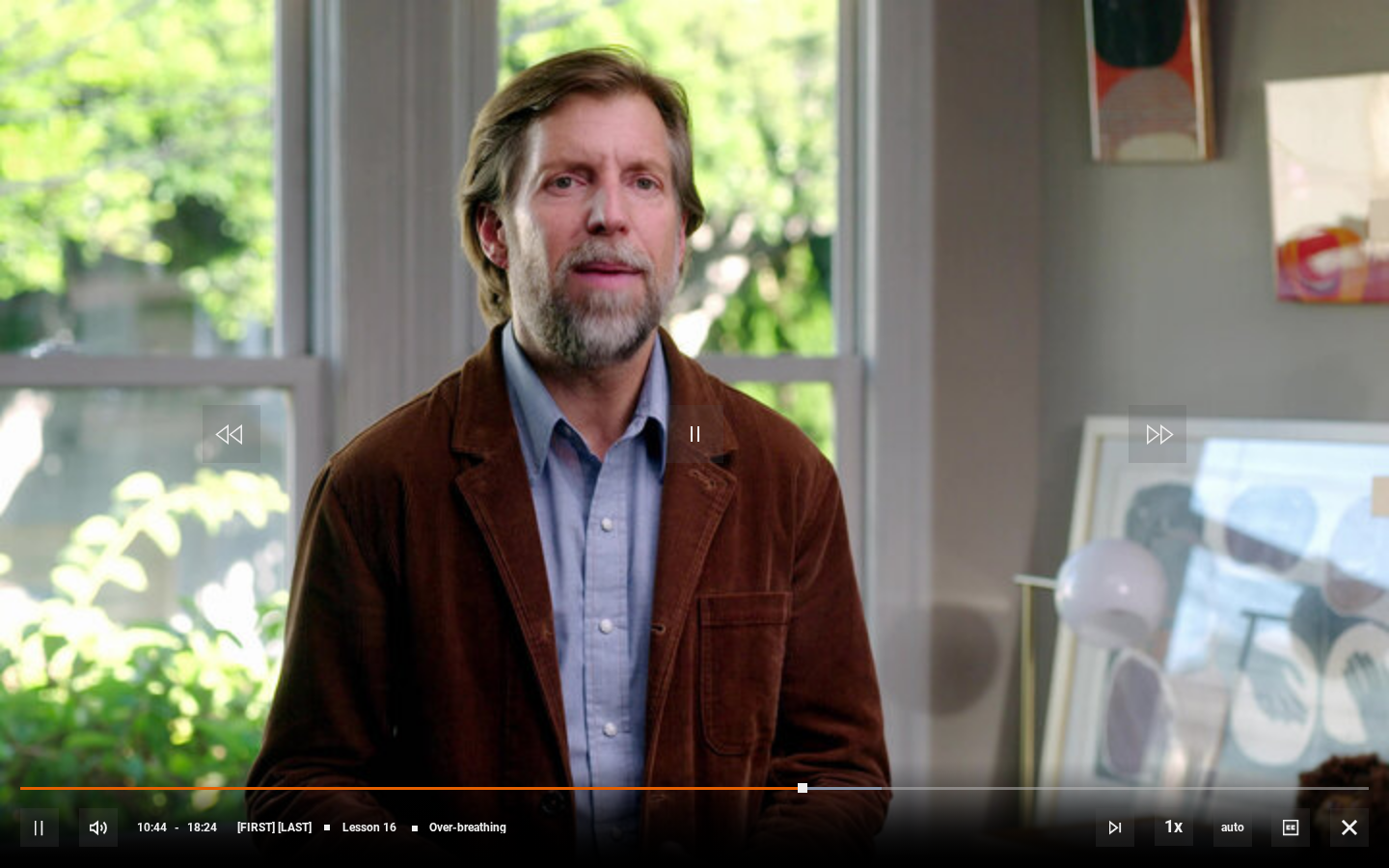 click on "10s Skip Back 10 seconds Pause 10s Skip Forward 10 seconds Loaded :  63.86% 11:53 10:44 Pause Mute 10% Current Time  10:44 - Duration  18:24
[PERSON]
Lesson 16
Over-breathing
1x Playback Rate 2x 1.5x 1x , selected 0.5x auto Quality 360p 720p 1080p 2160p Auto , selected Captions captions off , selected English  Captions" at bounding box center [694, 814] 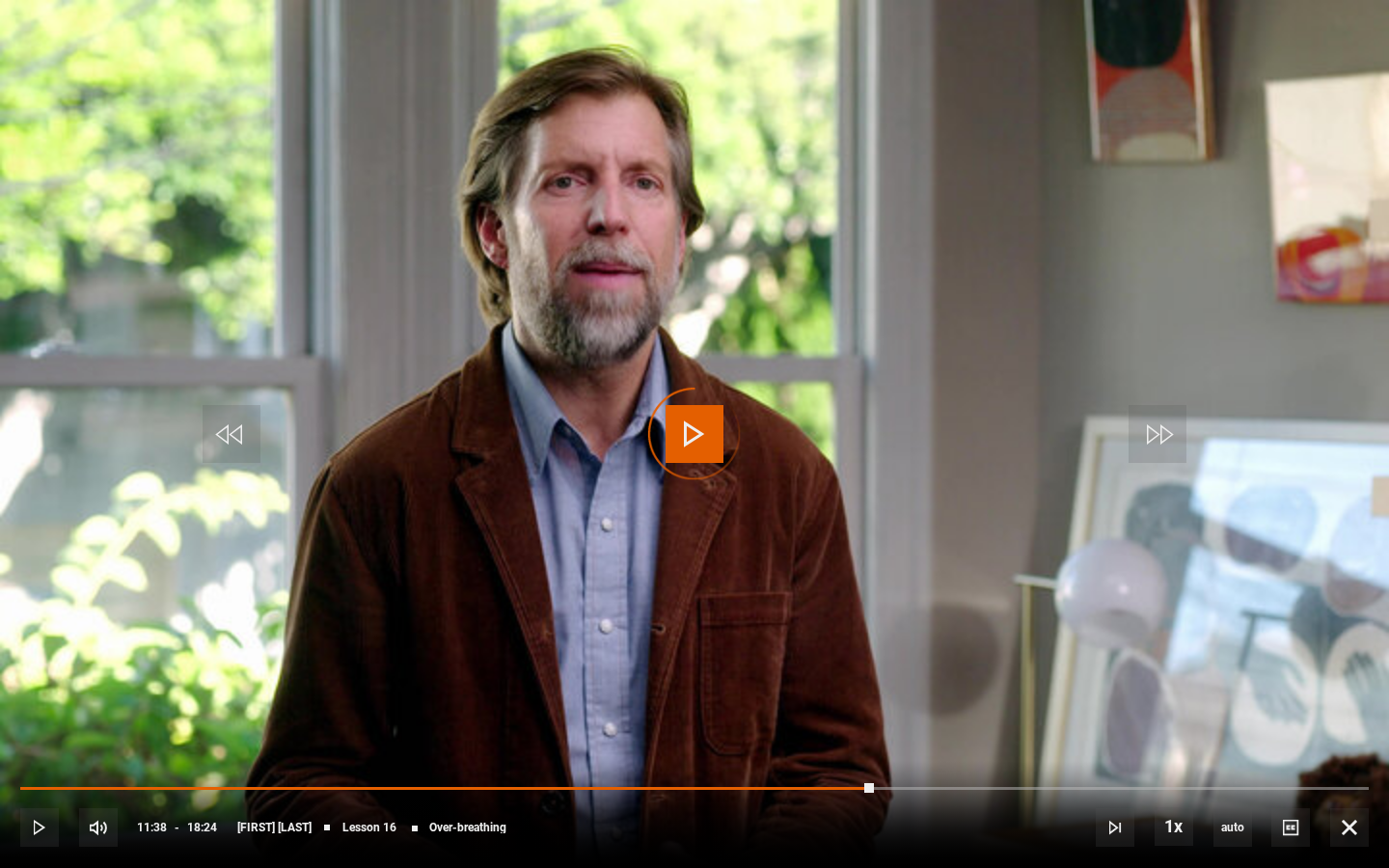 drag, startPoint x: 807, startPoint y: 788, endPoint x: 880, endPoint y: 791, distance: 73.061618 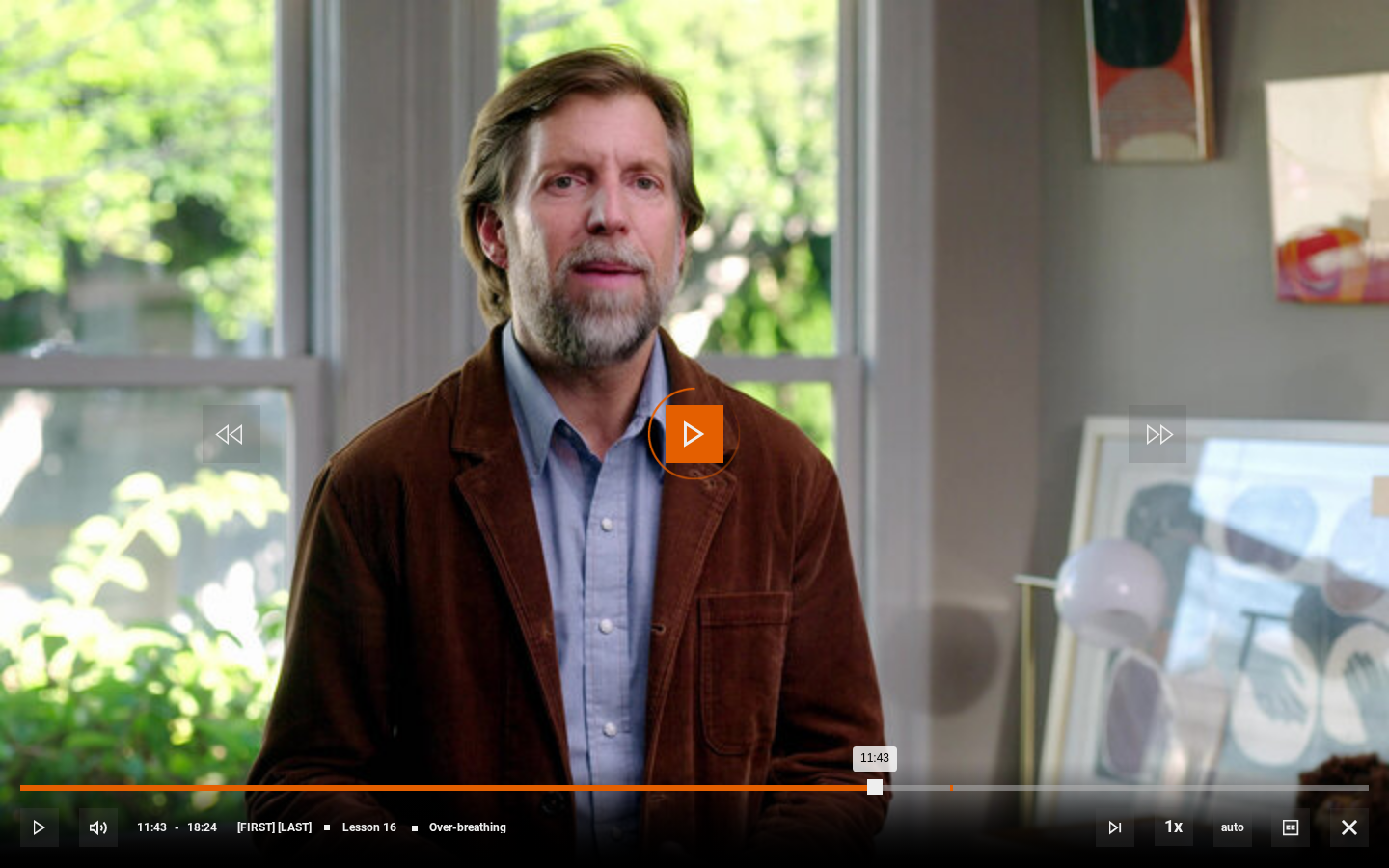 drag, startPoint x: 880, startPoint y: 791, endPoint x: 949, endPoint y: 787, distance: 69.11584 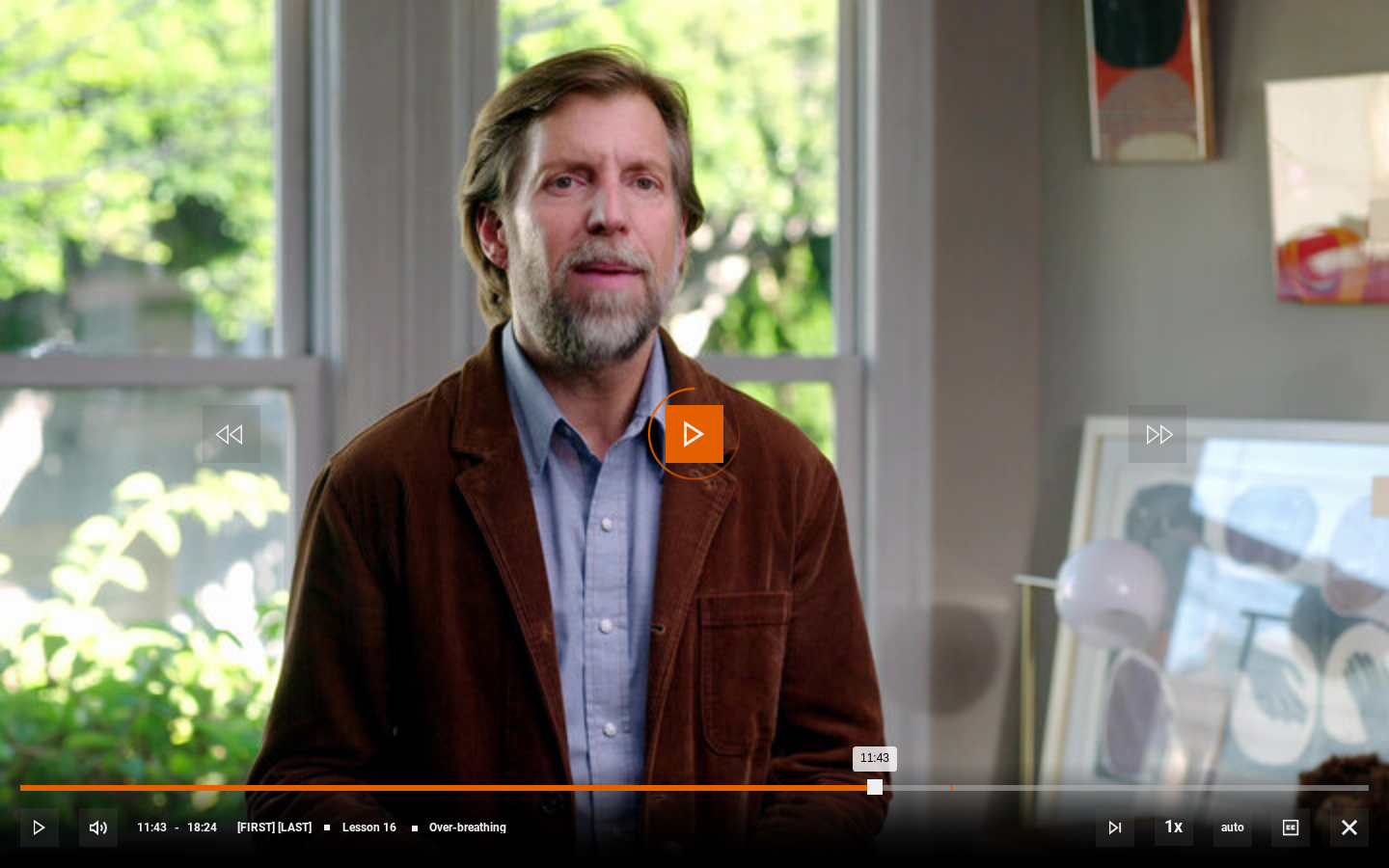 click on "Loaded :  0.00% 12:41 11:43" at bounding box center (694, 788) 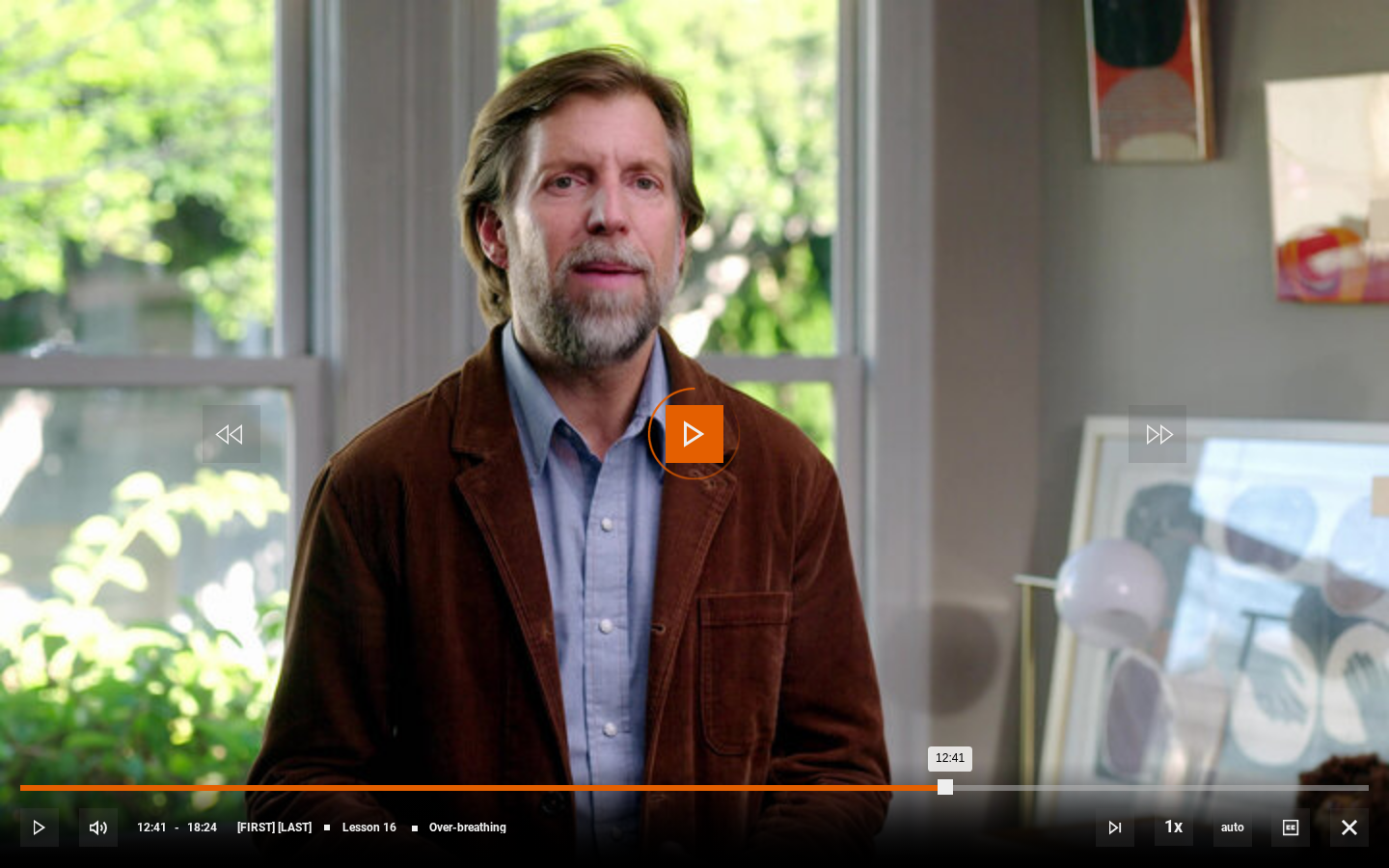 click on "Loaded :  0.00% 12:41 12:41" at bounding box center [694, 788] 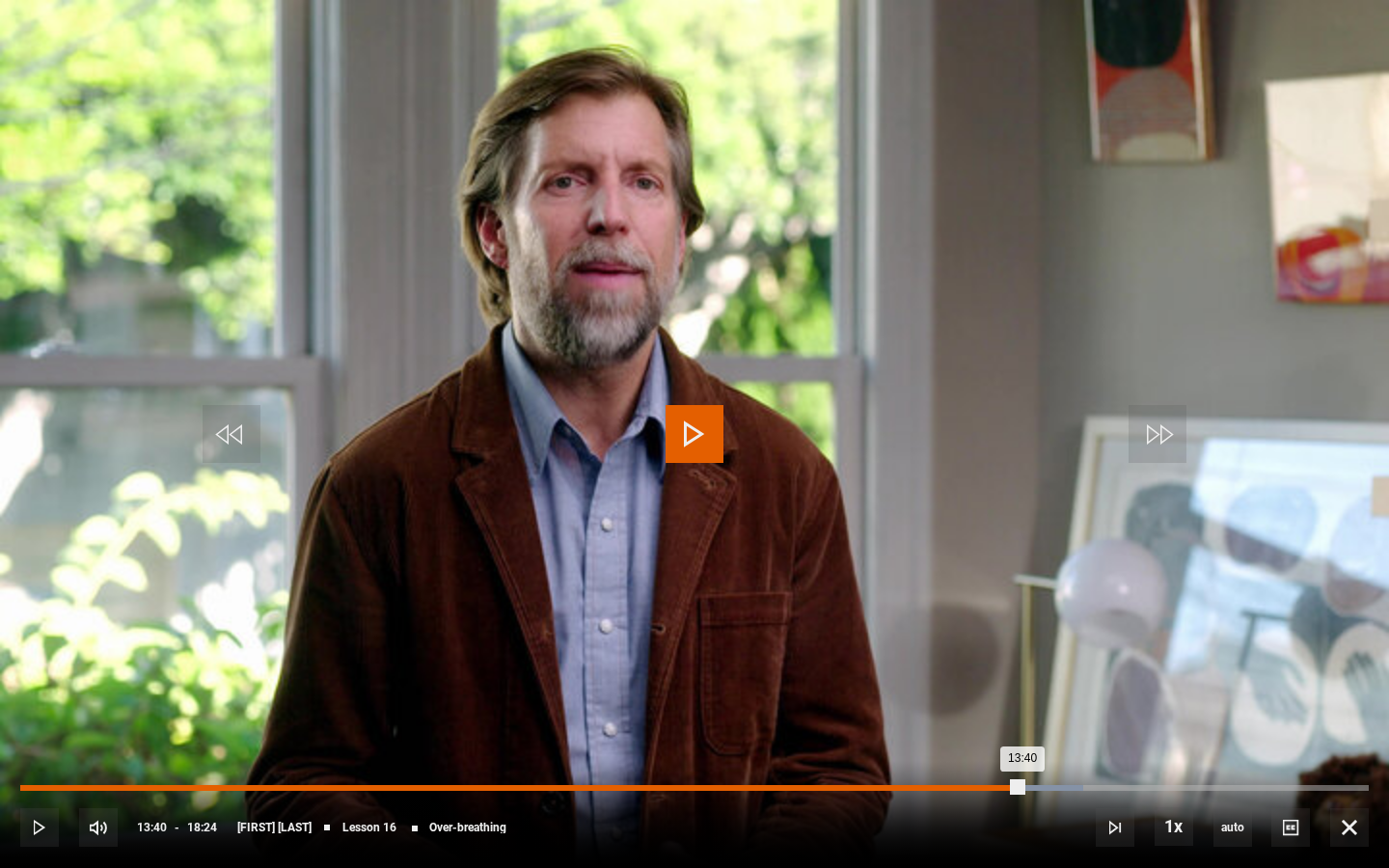 click on "Loaded :  78.80% 13:40 13:40" at bounding box center (694, 788) 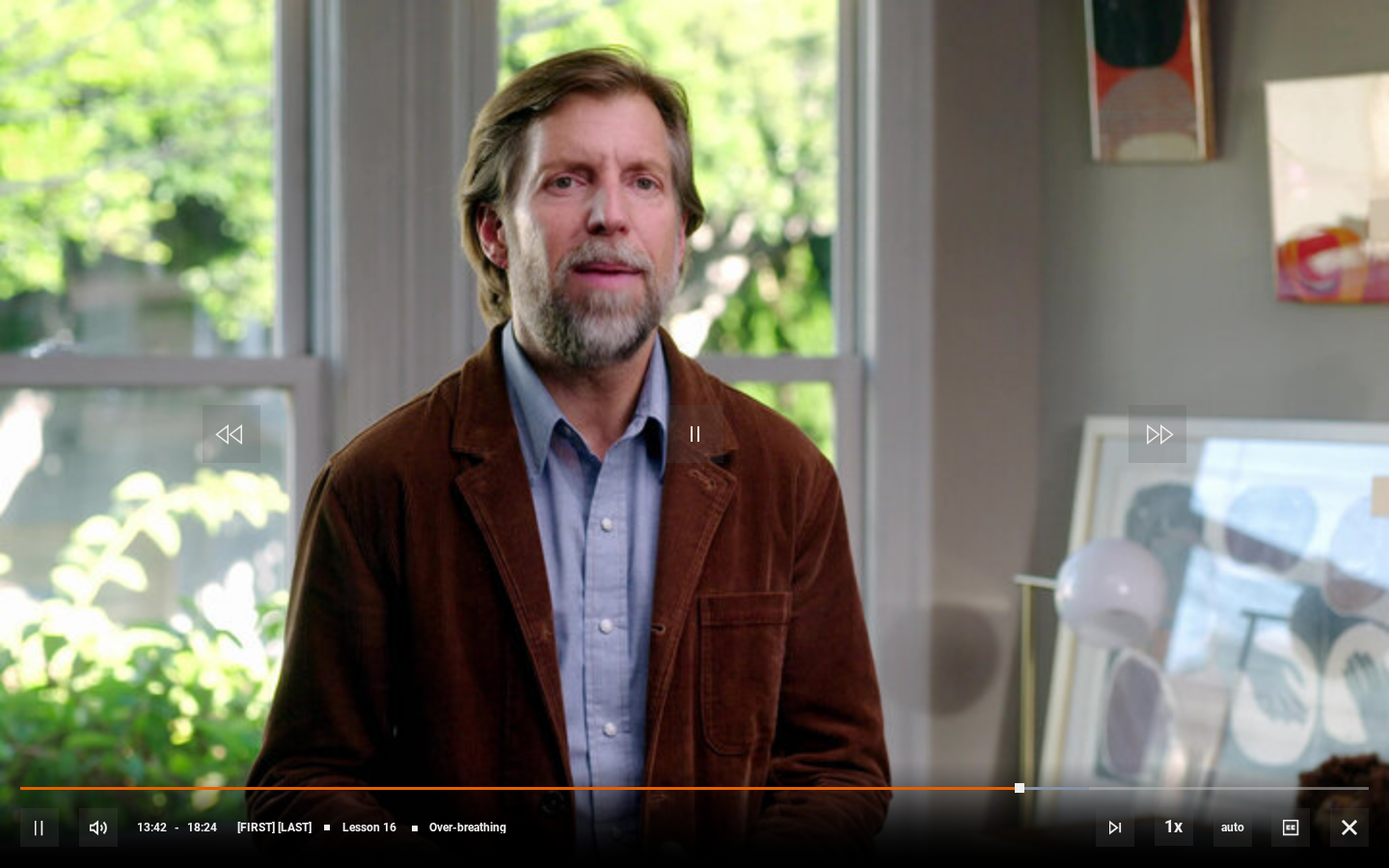 click on "10s Skip Back 10 seconds Pause 10s Skip Forward 10 seconds Loaded :  79.26% 13:55 13:42 Pause Mute 10% Current Time  13:42 - Duration  18:24
[FIRST] [LAST]
Lesson 16
Over-breathing
1x Playback Rate 2x 1.5x 1x , selected 0.5x auto Quality 360p 720p 1080p 2160p Auto , selected Captions captions off , selected English  Captions" at bounding box center [694, 814] 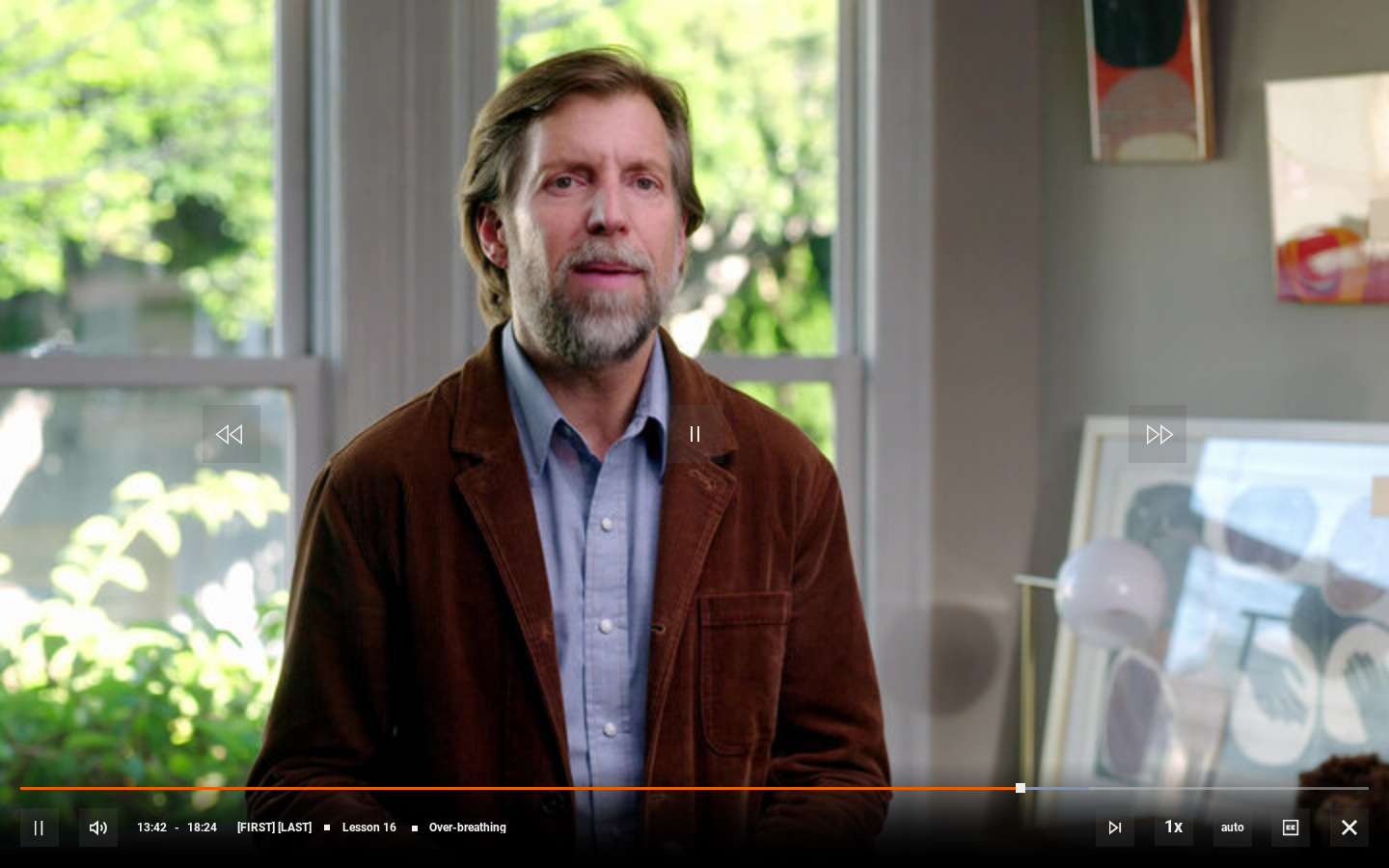 click on "10s Skip Back 10 seconds Pause 10s Skip Forward 10 seconds Loaded :  79.26% 13:53 13:42 Pause Mute 10% Current Time  13:42 - Duration  18:24
[FIRST] [LAST]
Lesson 16
Over-breathing
1x Playback Rate 2x 1.5x 1x , selected 0.5x auto Quality 360p 720p 1080p 2160p Auto , selected Captions captions off , selected selected English  Captions" at bounding box center [694, 814] 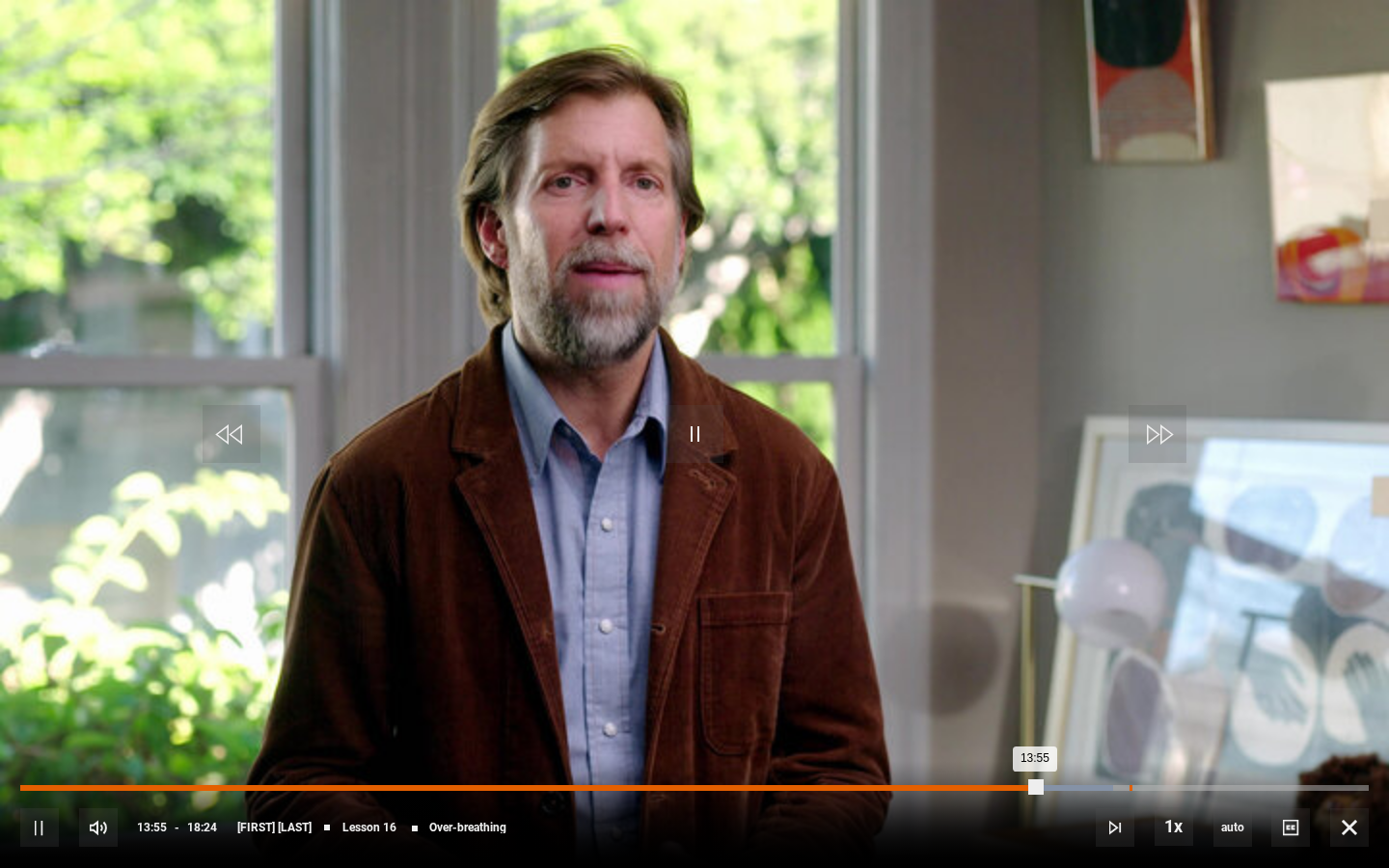 click on "15:08" at bounding box center (1130, 788) 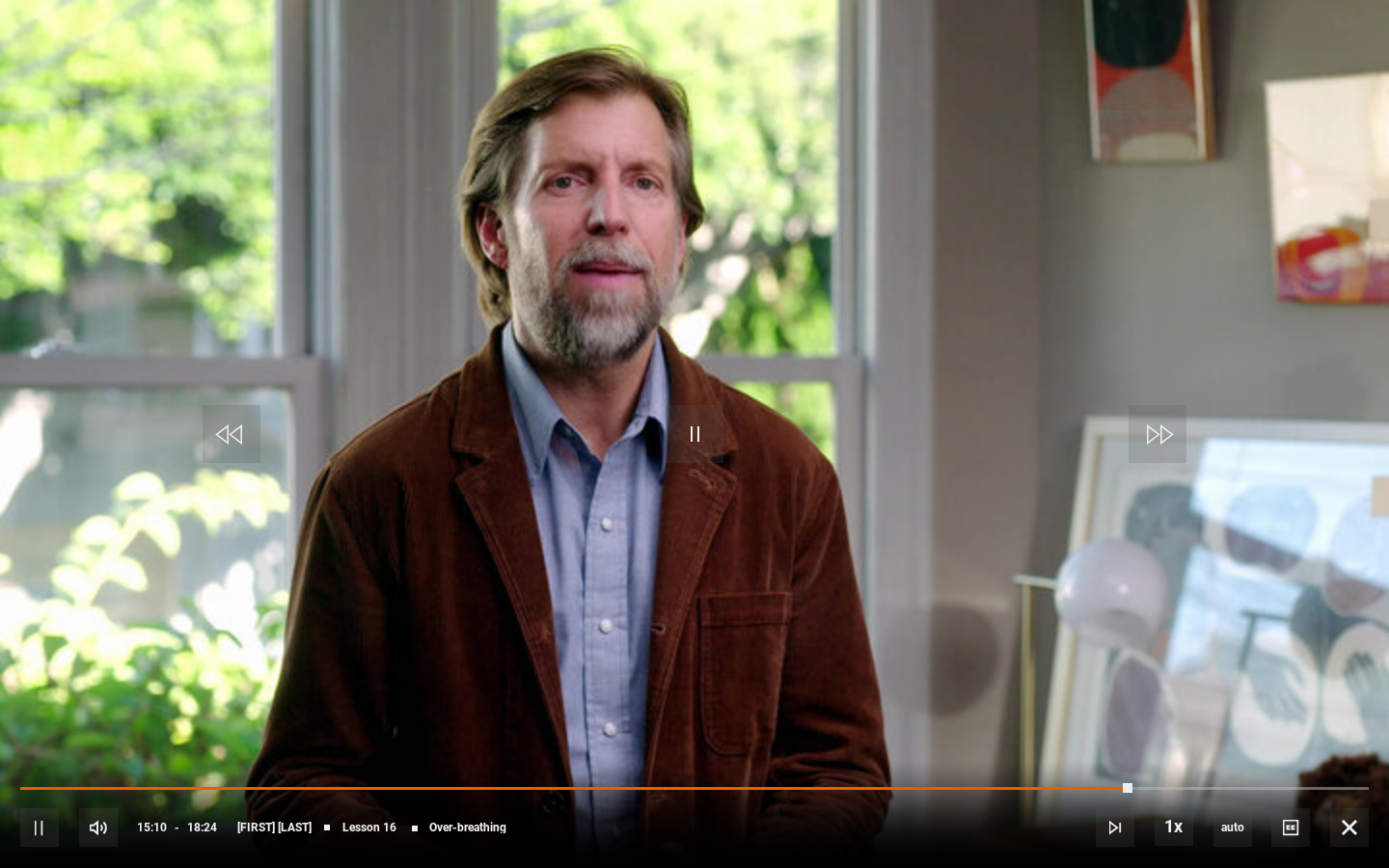 click on "10s Skip Back 10 seconds Pause 10s Skip Forward 10 seconds Loaded :  82.88% 15:55 15:10 Pause Mute 10% Current Time  15:10 - Duration  18:24
[FIRST] [LAST]
Lesson 16
Over-breathing
1x Playback Rate 2x 1.5x 1x , selected 0.5x auto Quality 360p 720p 1080p 2160p Auto , selected Captions captions off , selected English  Captions" at bounding box center (694, 814) 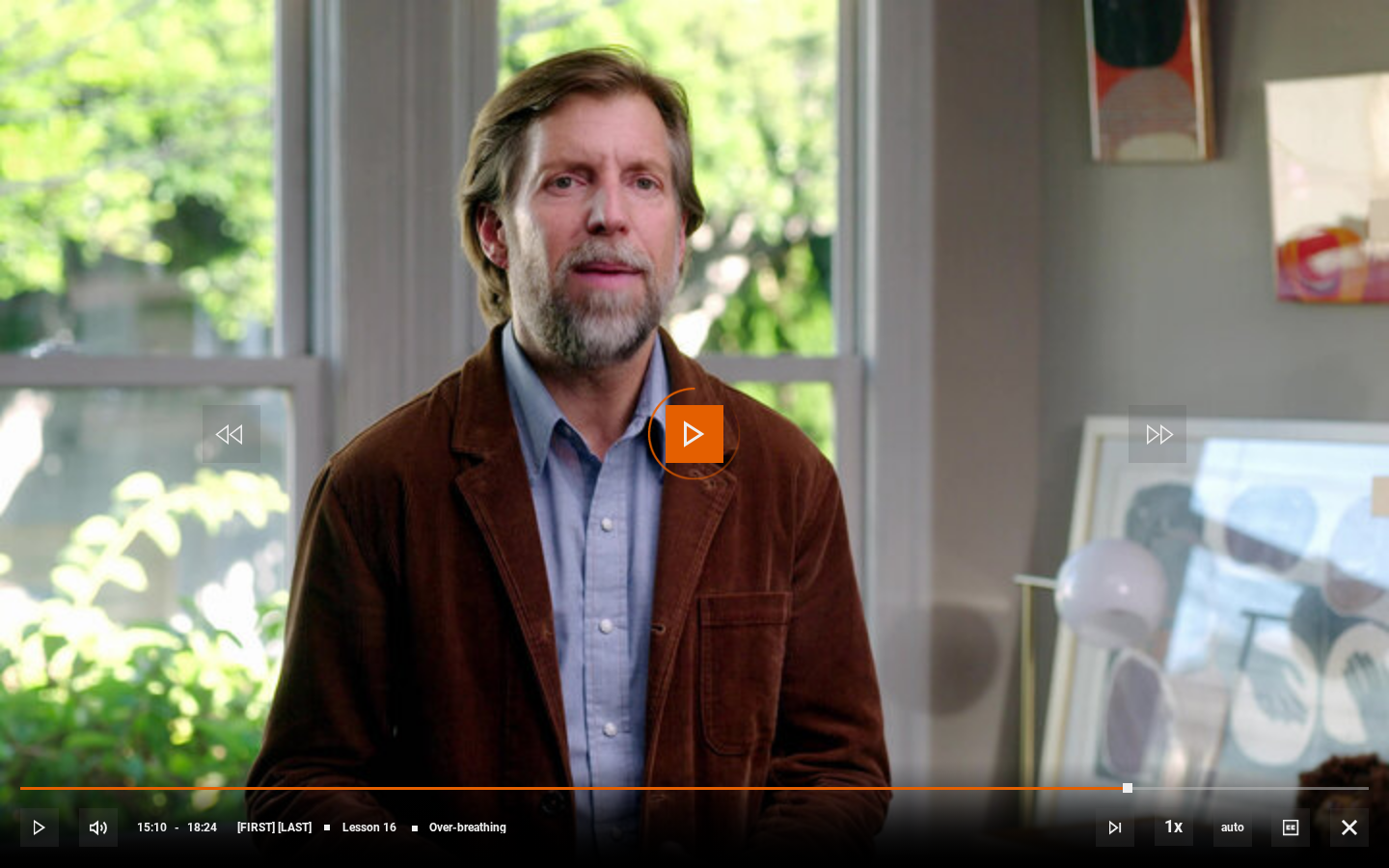 drag, startPoint x: 1132, startPoint y: 780, endPoint x: 1189, endPoint y: 780, distance: 57 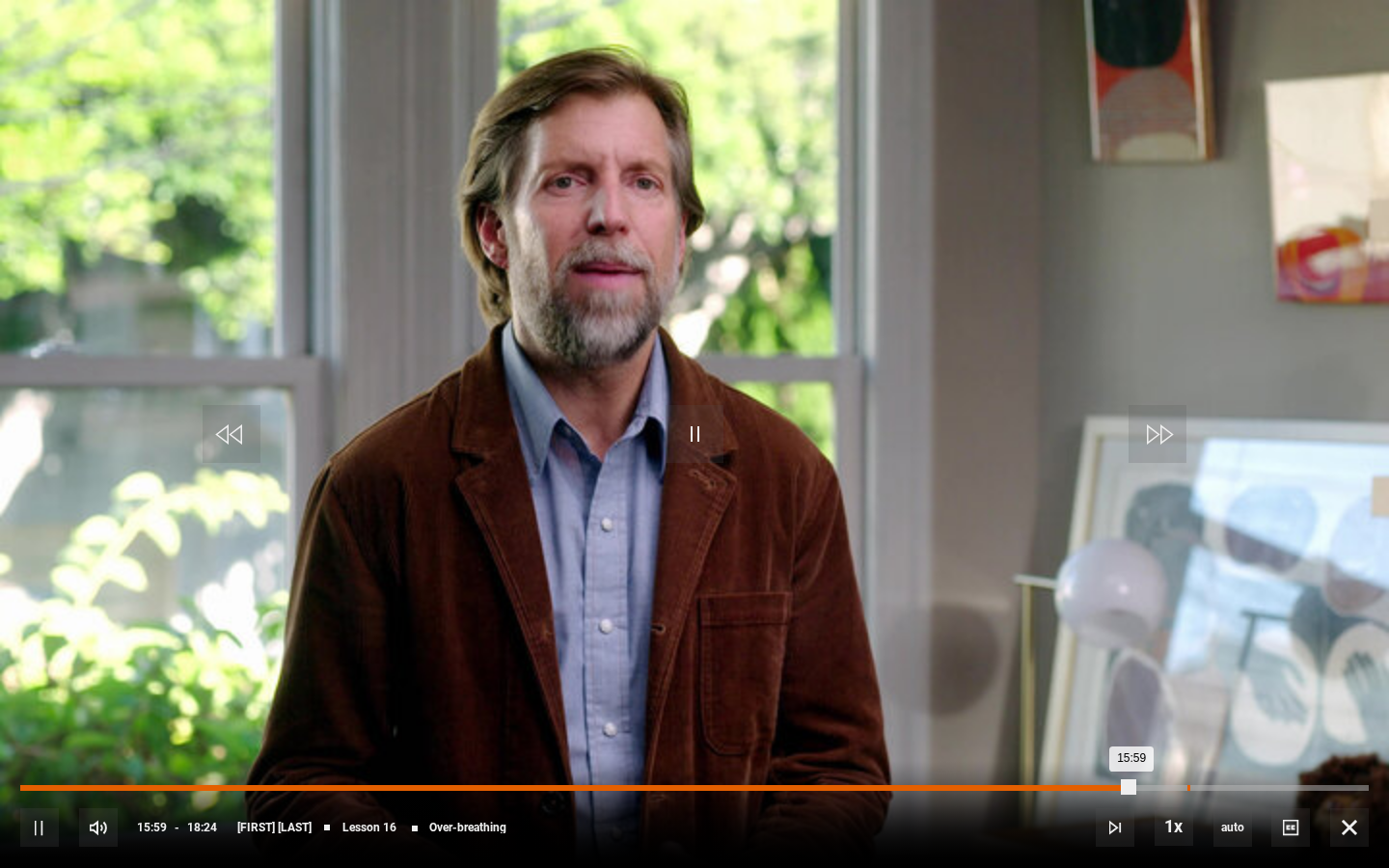 click on "Loaded :  0.00% 15:55 15:59" at bounding box center (694, 788) 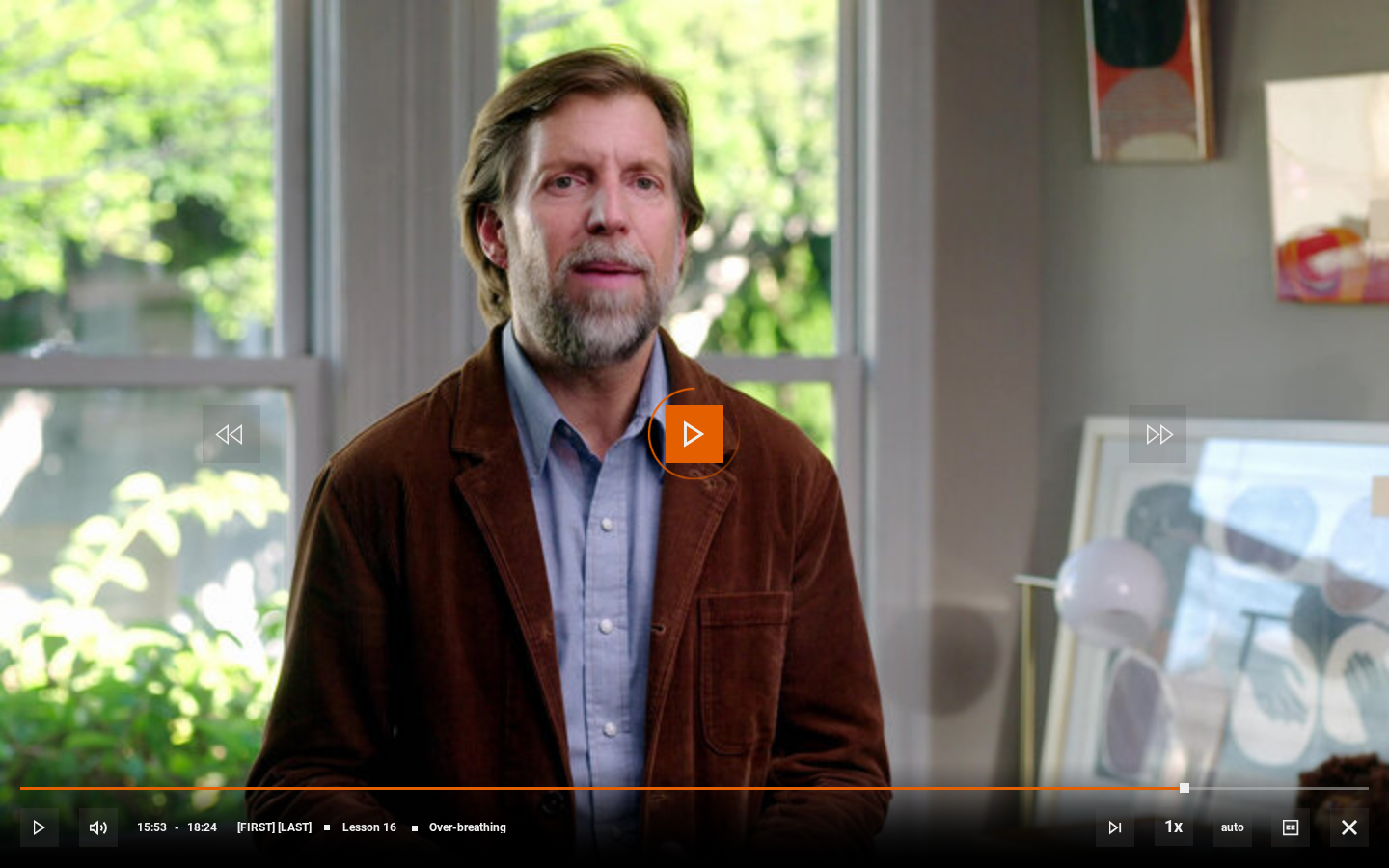 drag, startPoint x: 1185, startPoint y: 780, endPoint x: 1203, endPoint y: 781, distance: 18.027756 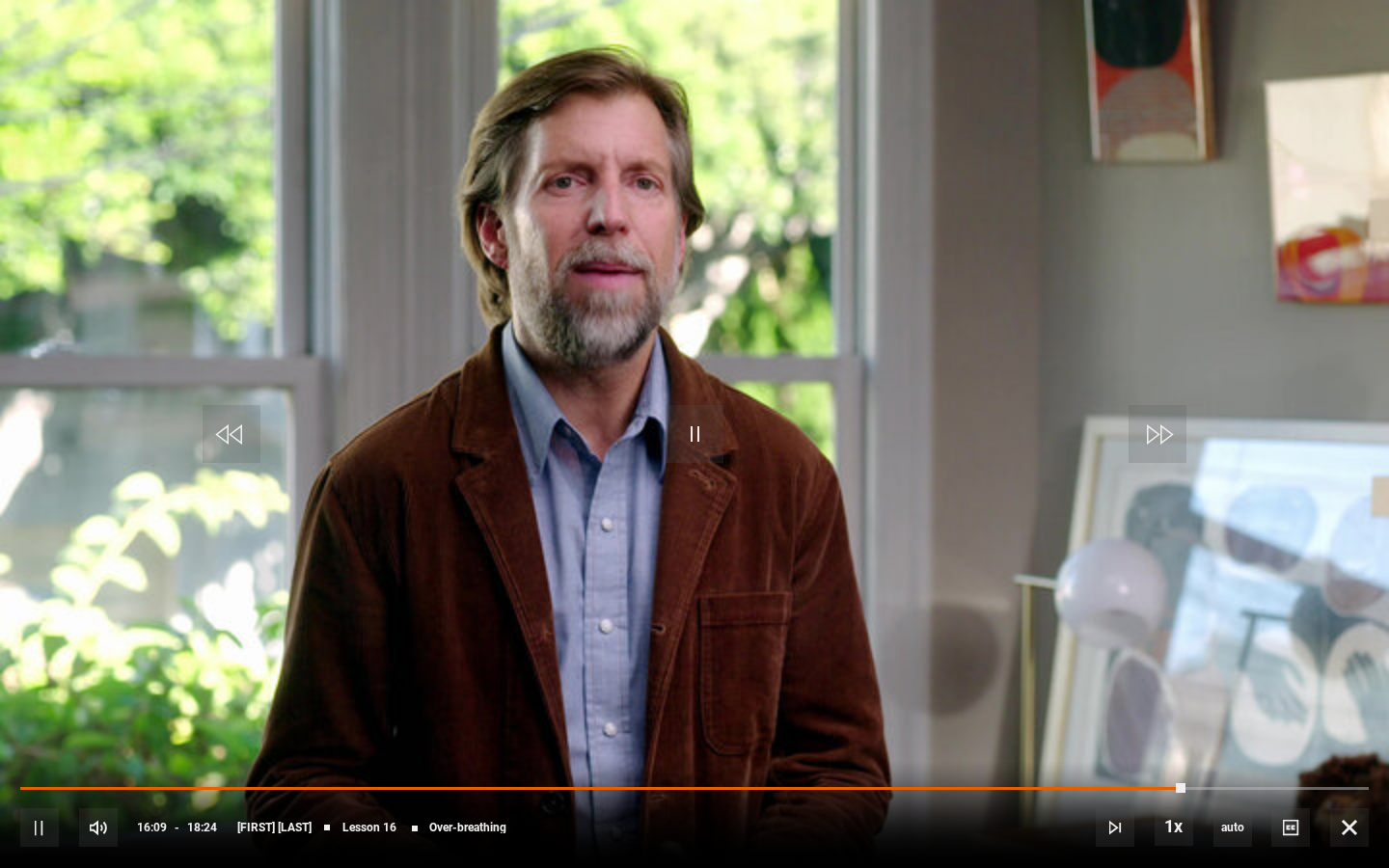 click on "10s Skip Back 10 seconds Pause 10s Skip Forward 10 seconds Loaded :  0.00% 15:57 16:09 Pause Mute 10% Current Time  16:09 - Duration  18:24
[PERSON]
Lesson 16
Over-breathing
1x Playback Rate 2x 1.5x 1x , selected 0.5x auto Quality 360p 720p 1080p 2160p Auto , selected Captions captions off , selected English  Captions" at bounding box center (694, 814) 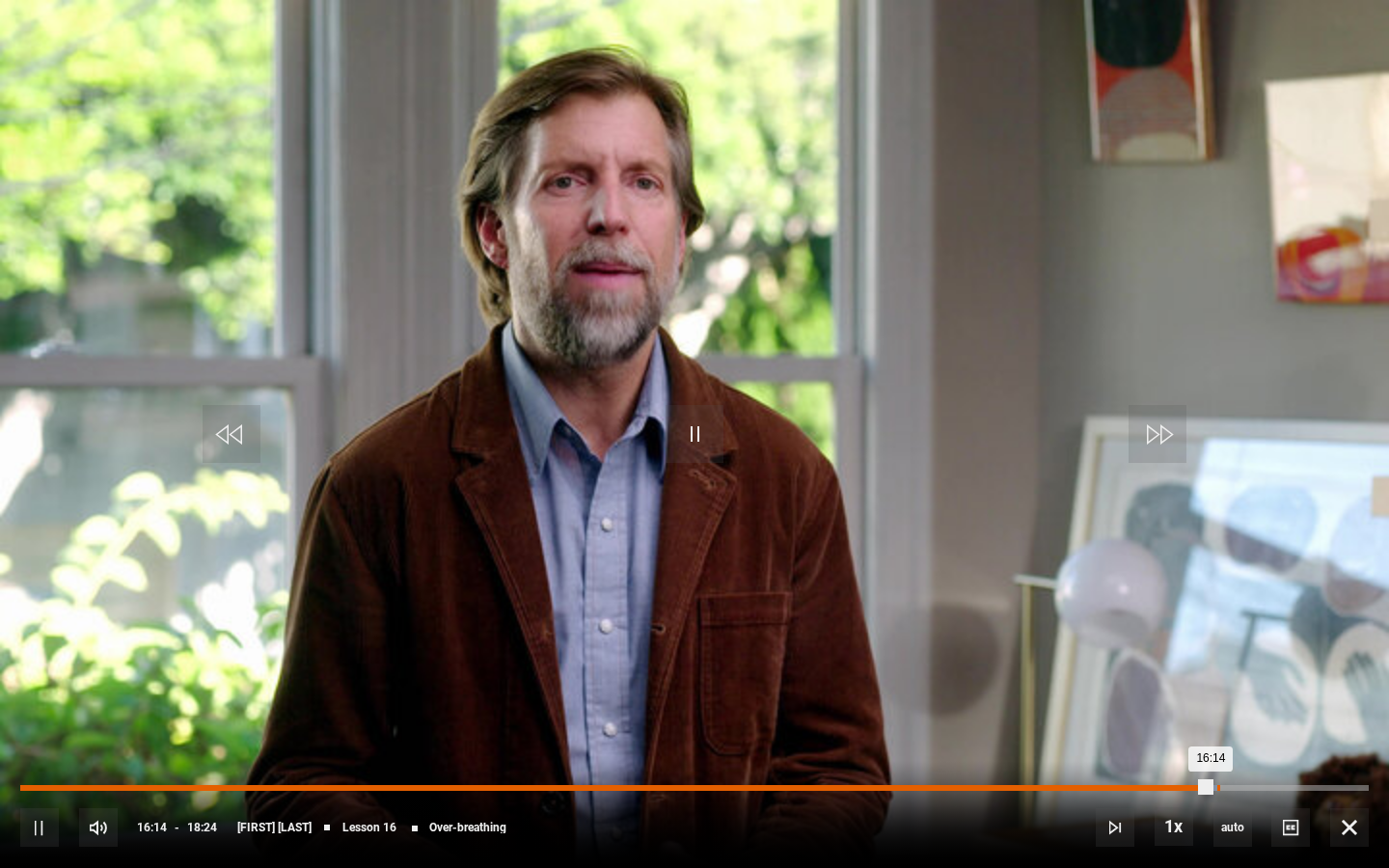 click on "Loaded :  88.77% 16:20 16:14" at bounding box center [694, 788] 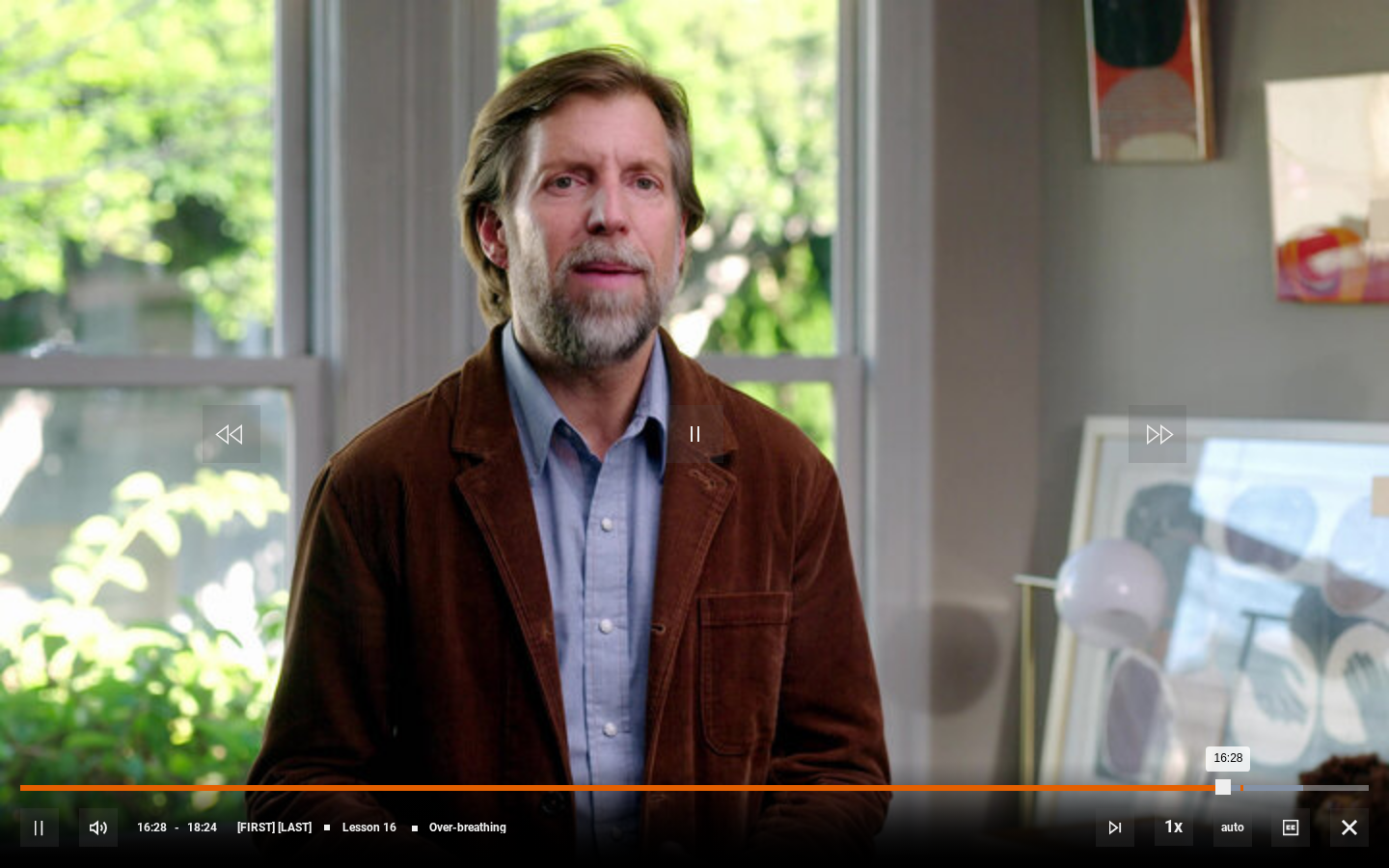 click on "Loaded :  95.11% 16:38 16:28" at bounding box center (694, 788) 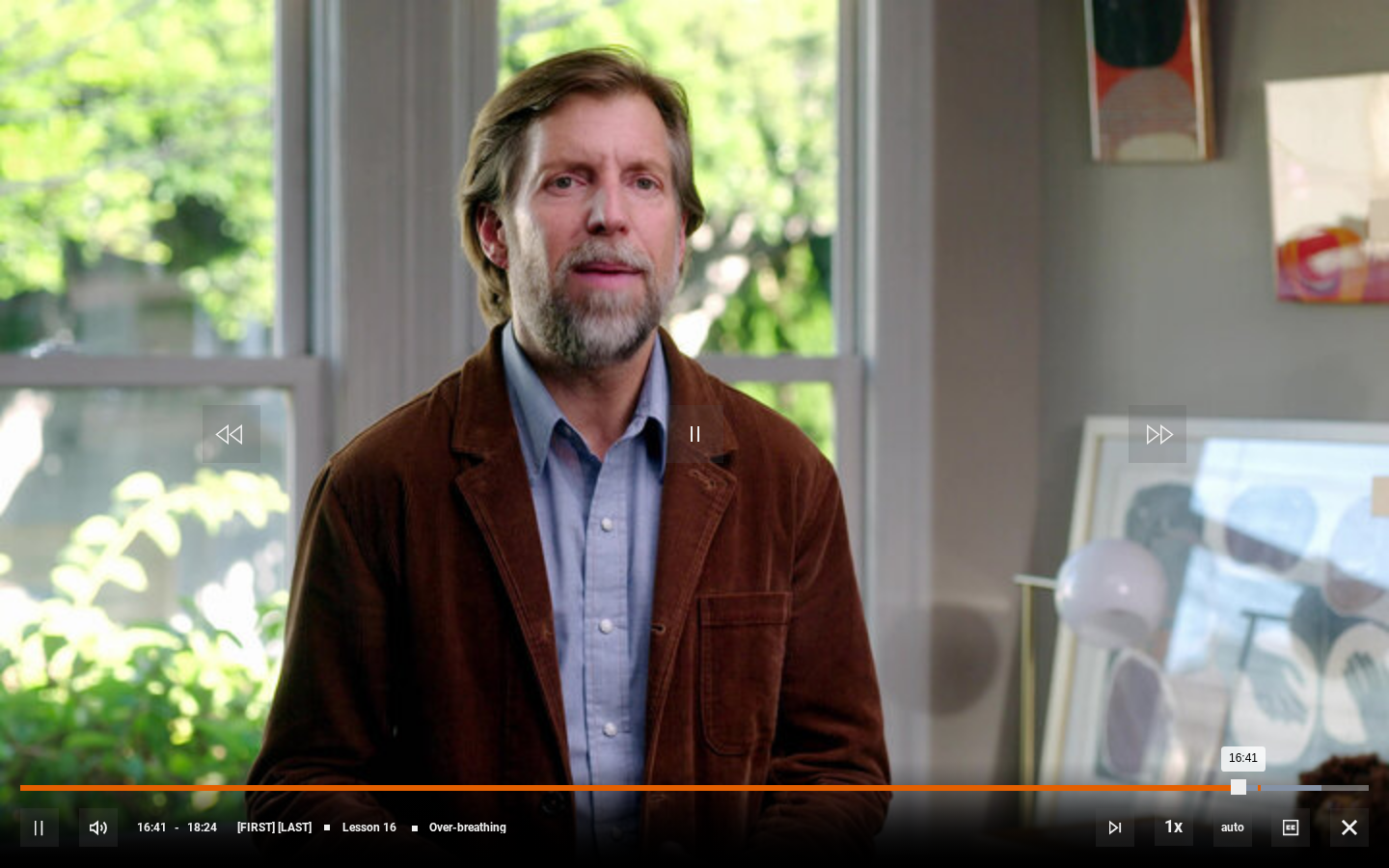 click on "Loaded :  96.47% 16:53 16:41" at bounding box center (694, 788) 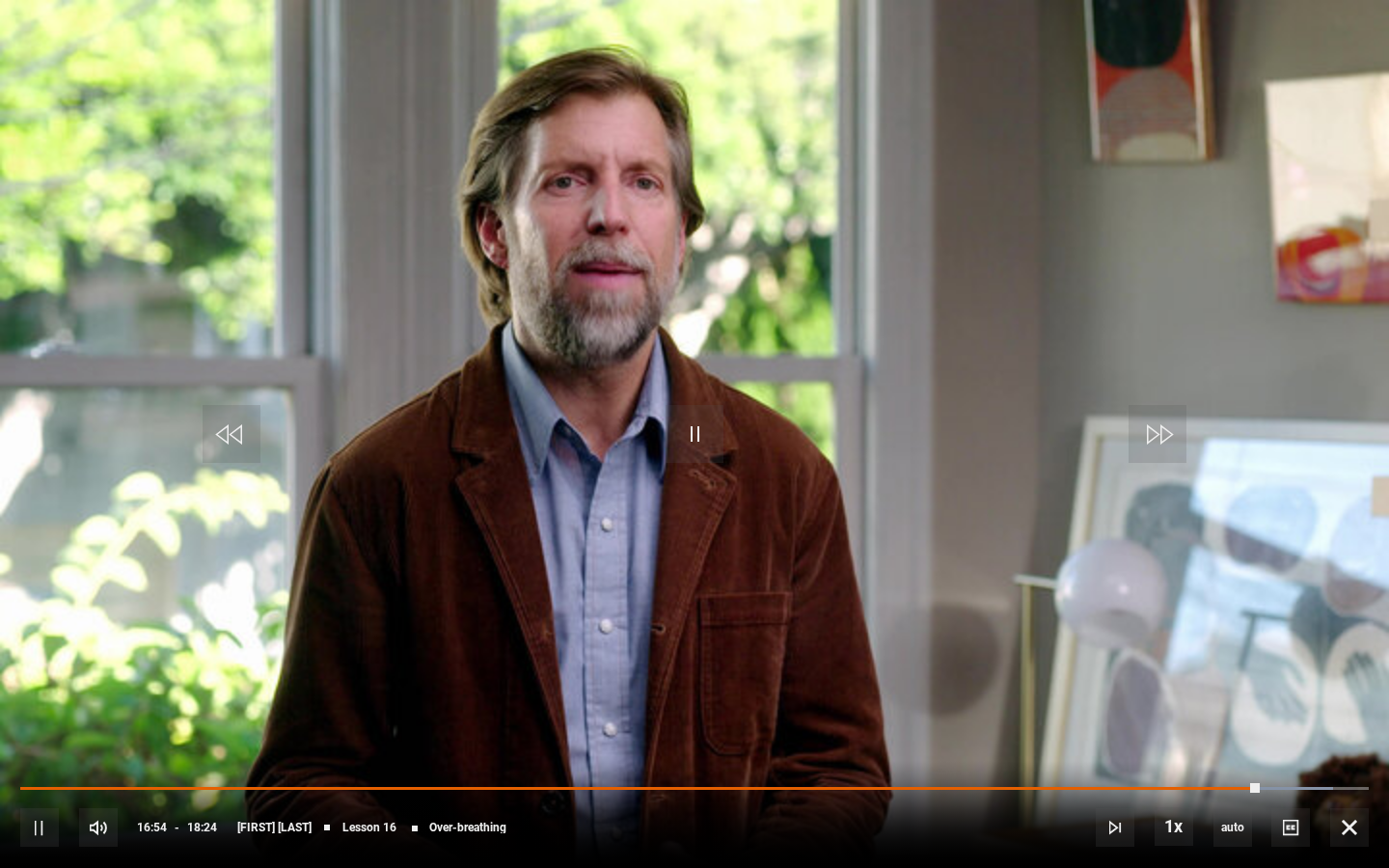 click on "10s Skip Back 10 seconds Pause 10s Skip Forward 10 seconds Loaded :  97.37% 16:56 16:54 Pause Mute 10% Current Time  16:54 - Duration  18:24
[FIRST] [LAST]
Lesson 16
Over-breathing
1x Playback Rate 2x 1.5x 1x , selected 0.5x auto Quality 360p 720p 1080p 2160p Auto , selected Captions captions off , selected English  Captions" at bounding box center [694, 814] 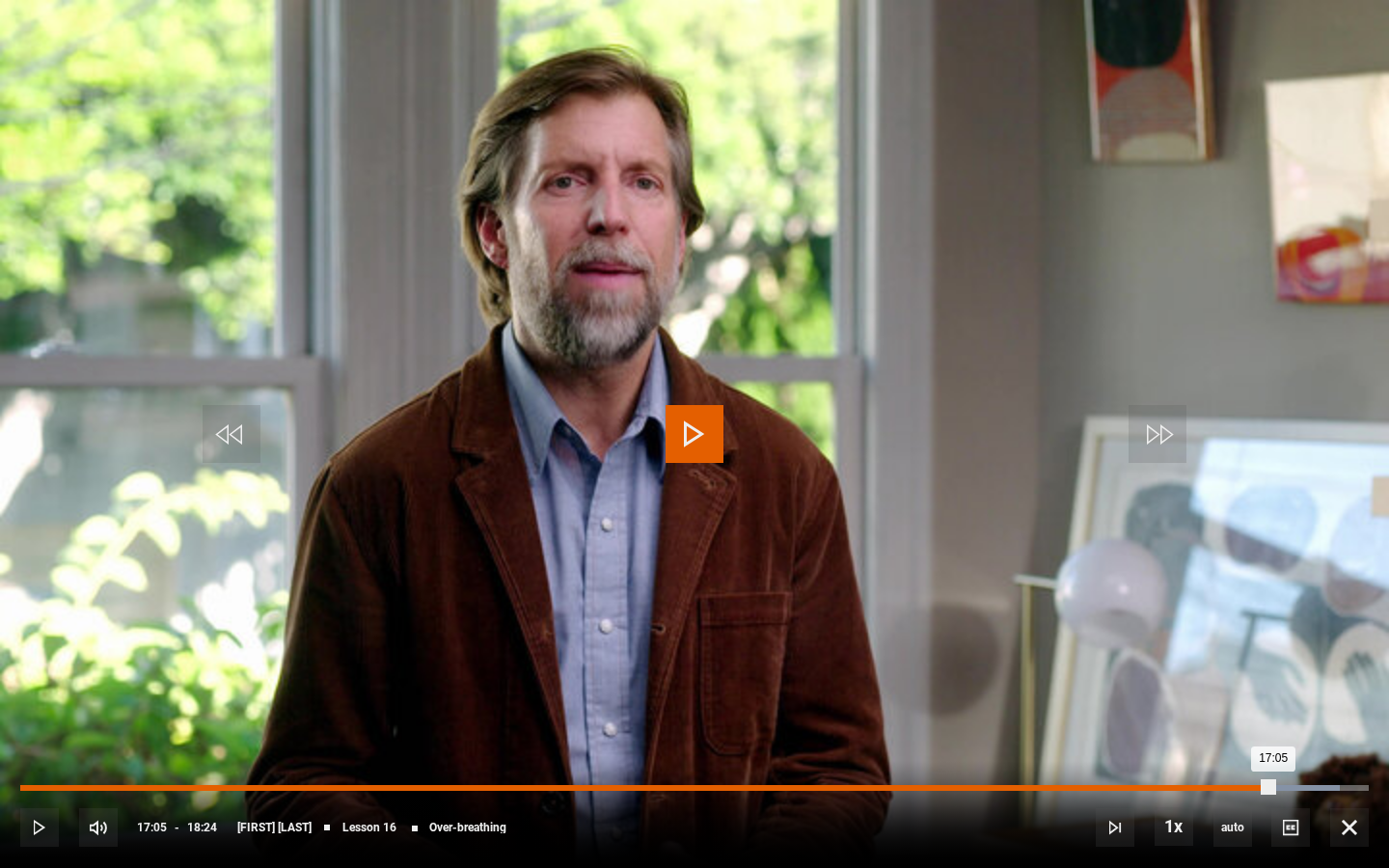 click on "Loaded :  97.83% 17:05 17:05" at bounding box center [694, 788] 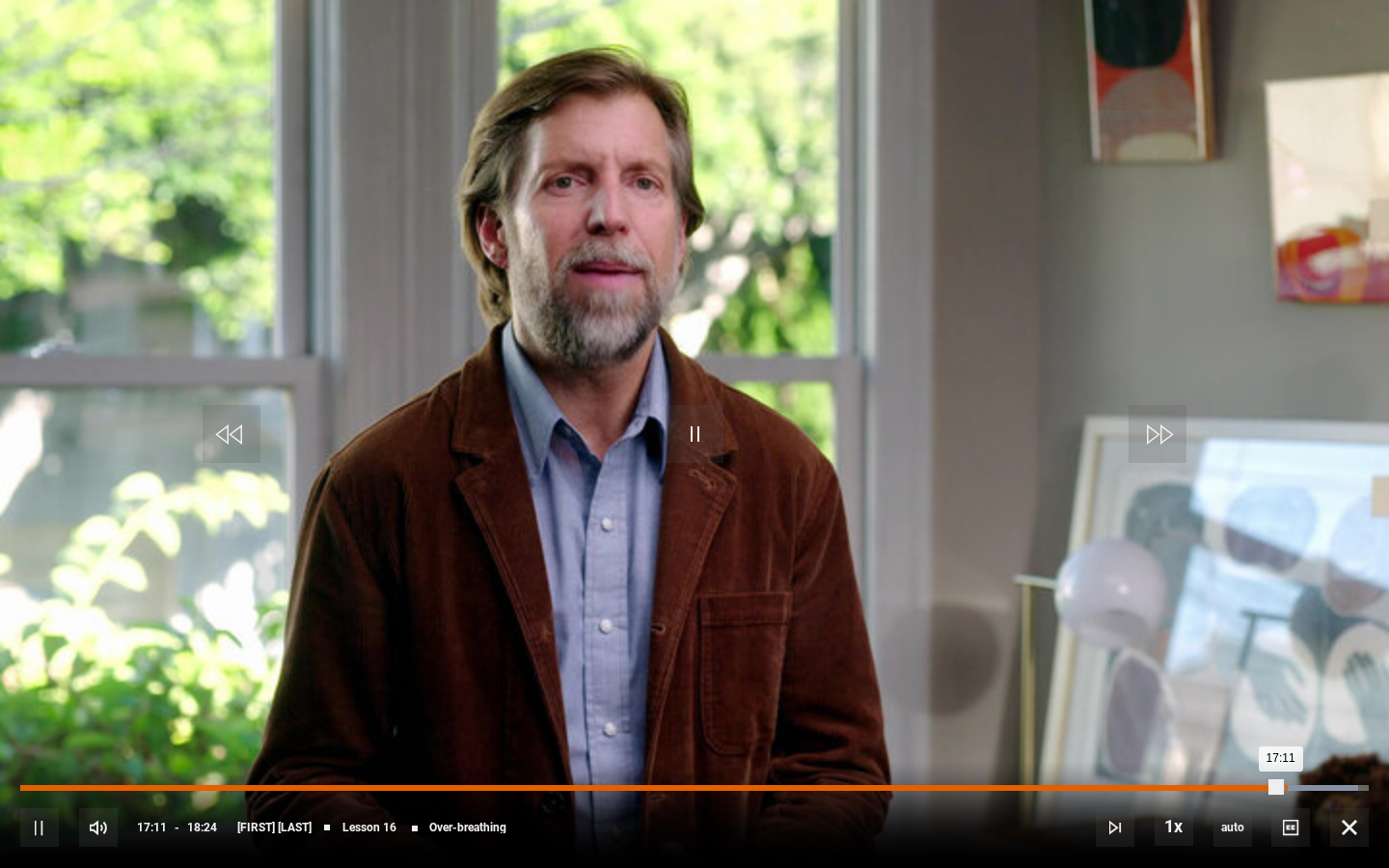 click on "17:15" at bounding box center [1286, 788] 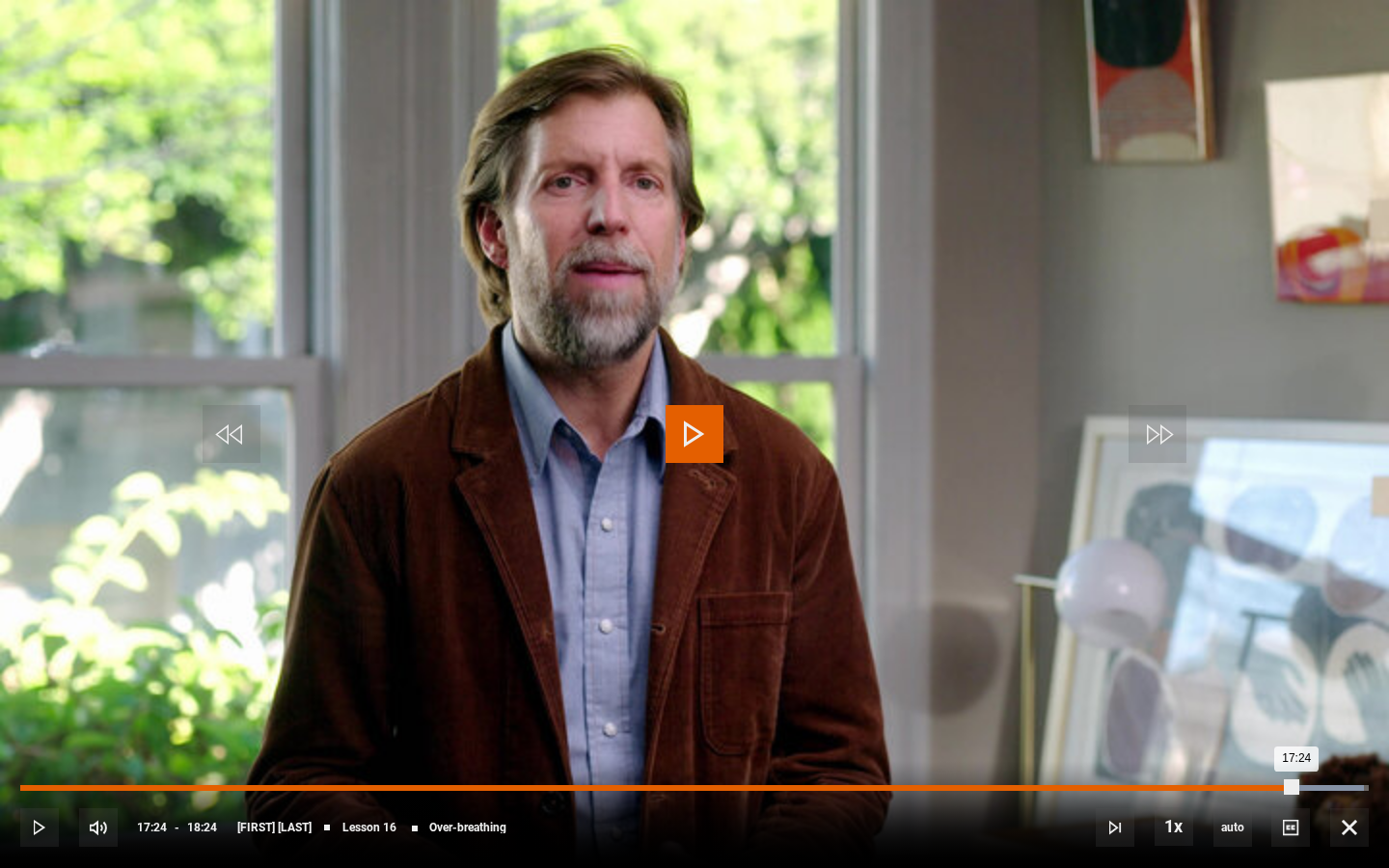 click on "Loaded :  99.64% 17:24 17:24" at bounding box center [694, 788] 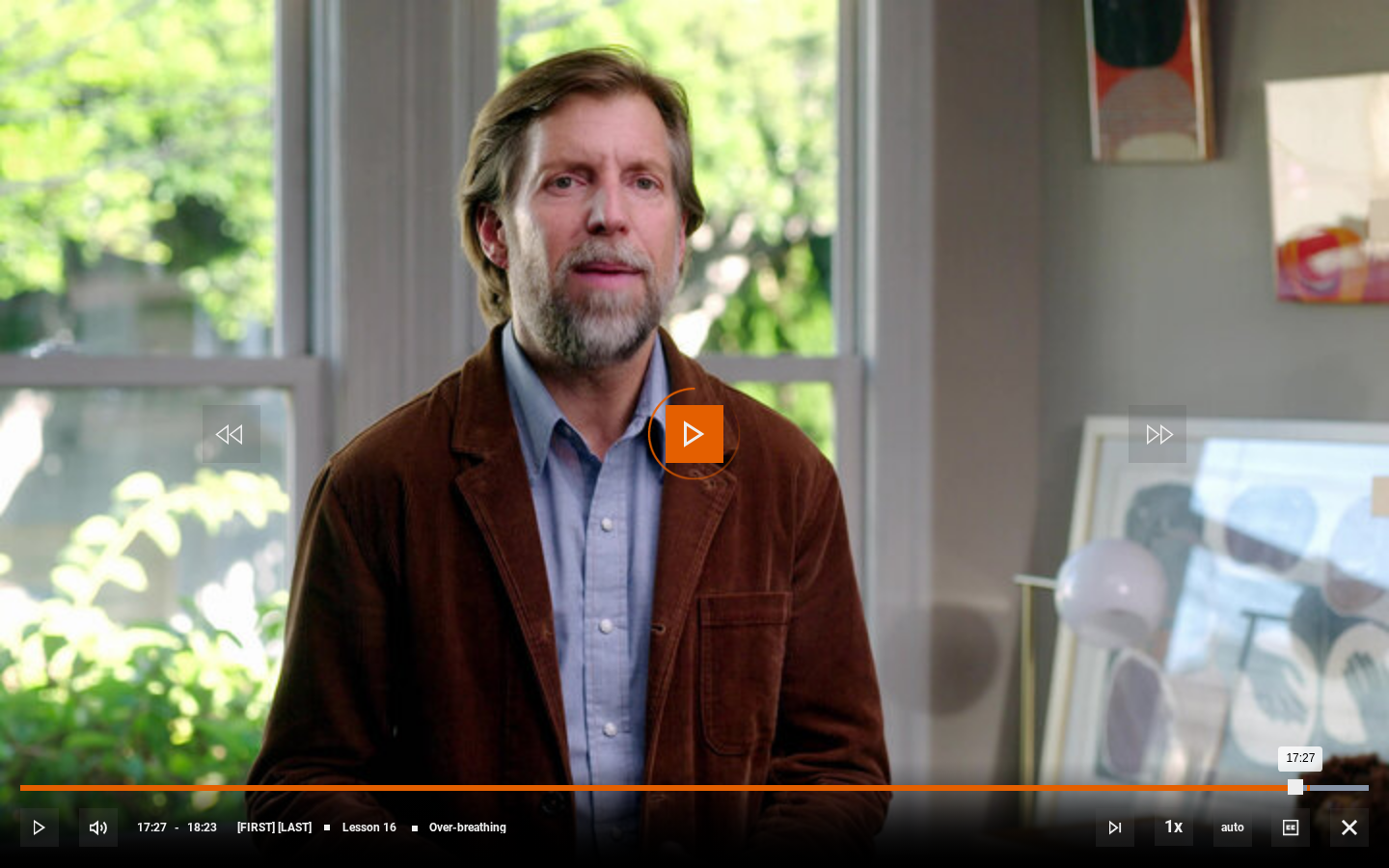 click on "Loaded :  100.00% 17:32 17:27" at bounding box center [694, 788] 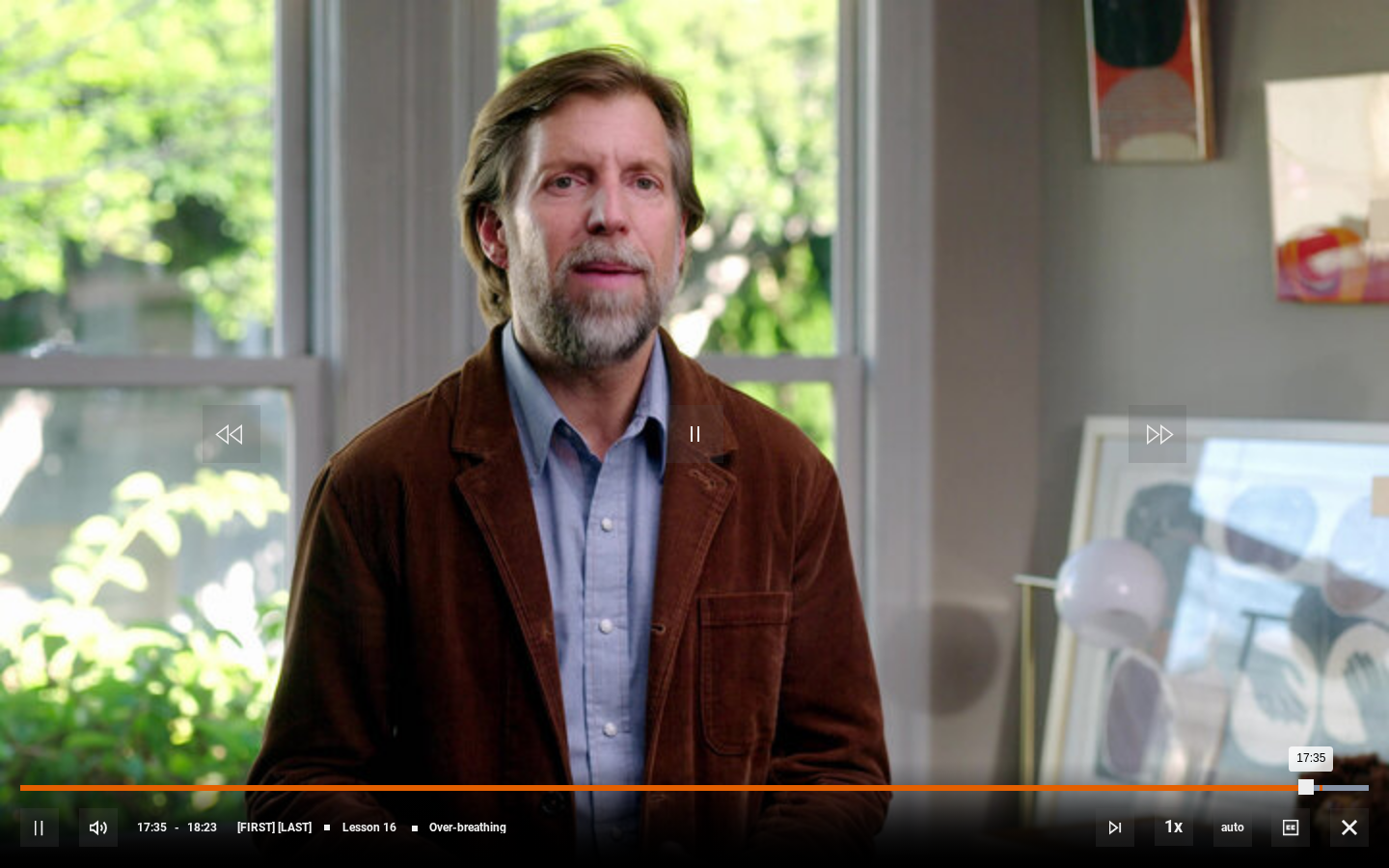 click on "Loaded :  100.00% 17:42 17:35" at bounding box center [694, 788] 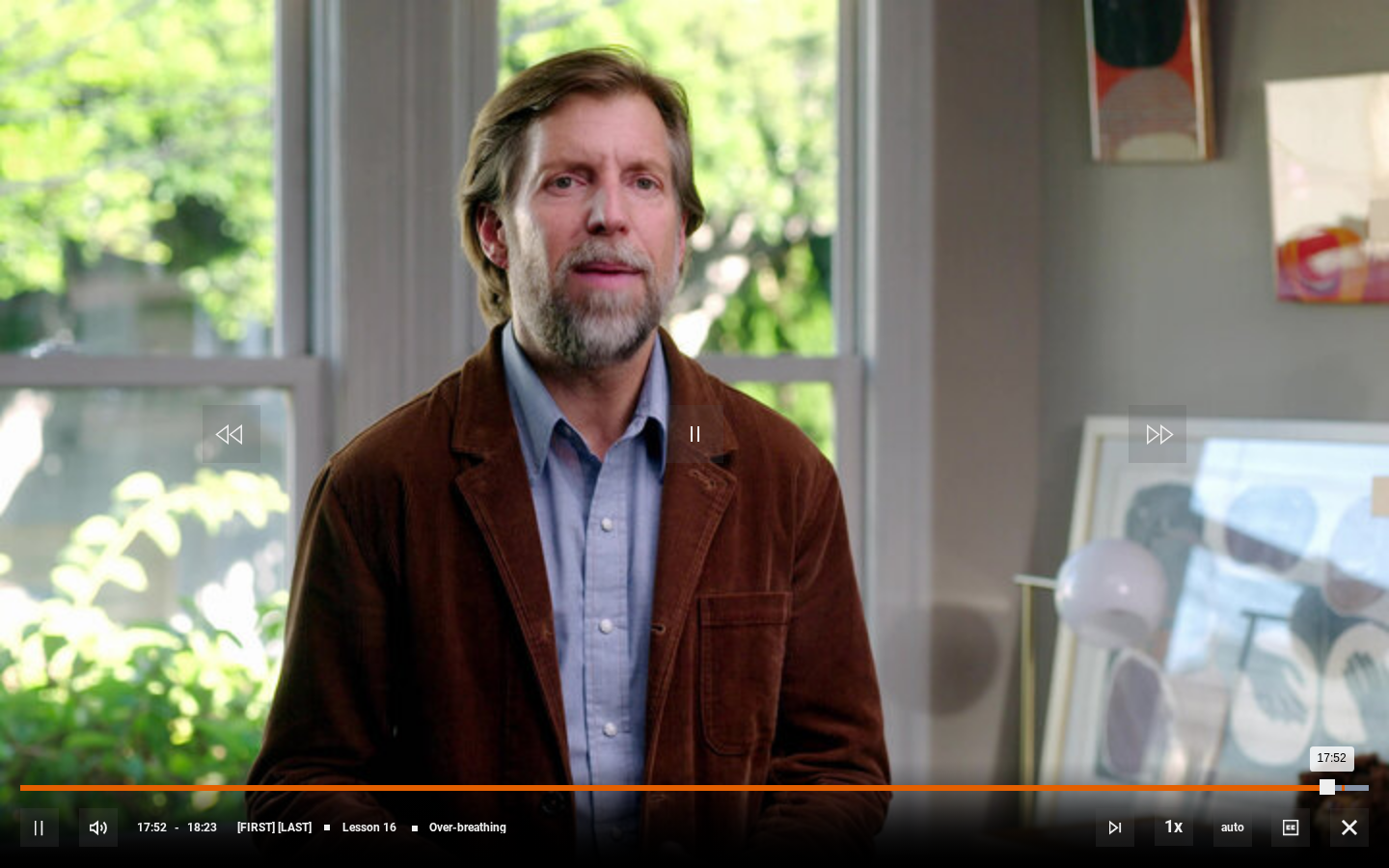 click on "Loaded :  100.00% 18:01 17:52" at bounding box center [694, 788] 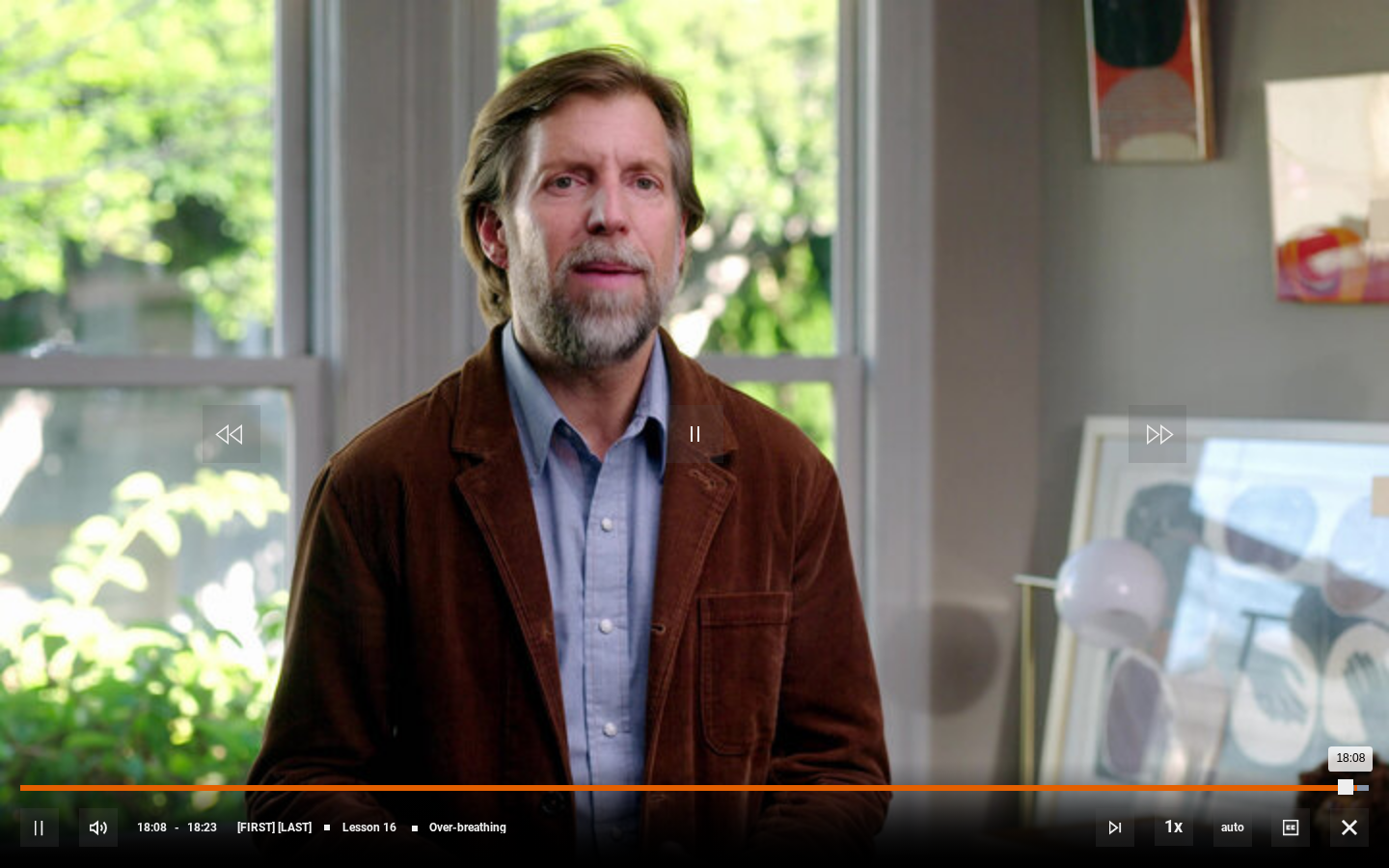 click on "Loaded :  100.00% 18:11 18:08" at bounding box center [694, 788] 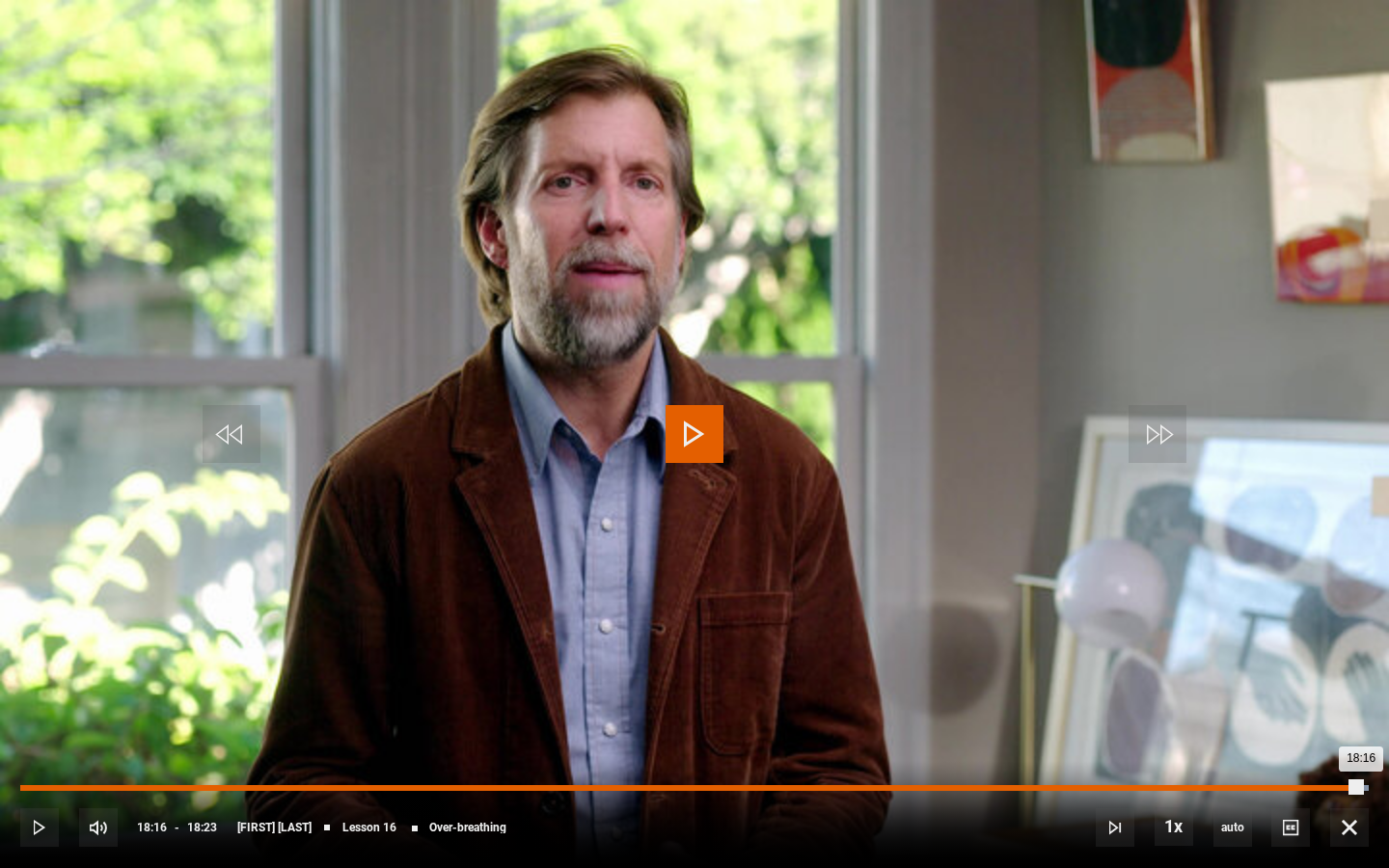 click on "Loaded :  100.00% 18:16 18:16" at bounding box center (694, 788) 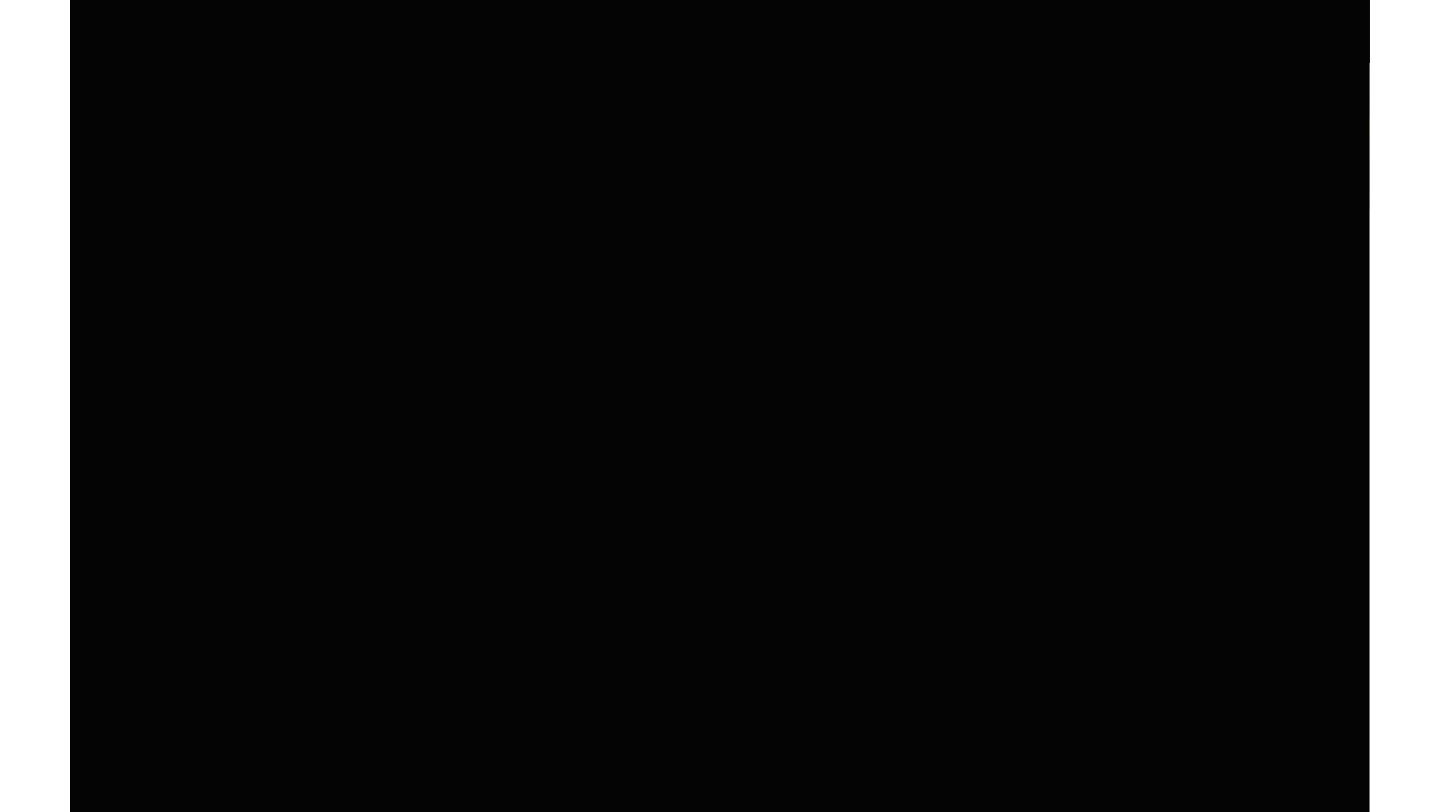 scroll, scrollTop: 910, scrollLeft: 0, axis: vertical 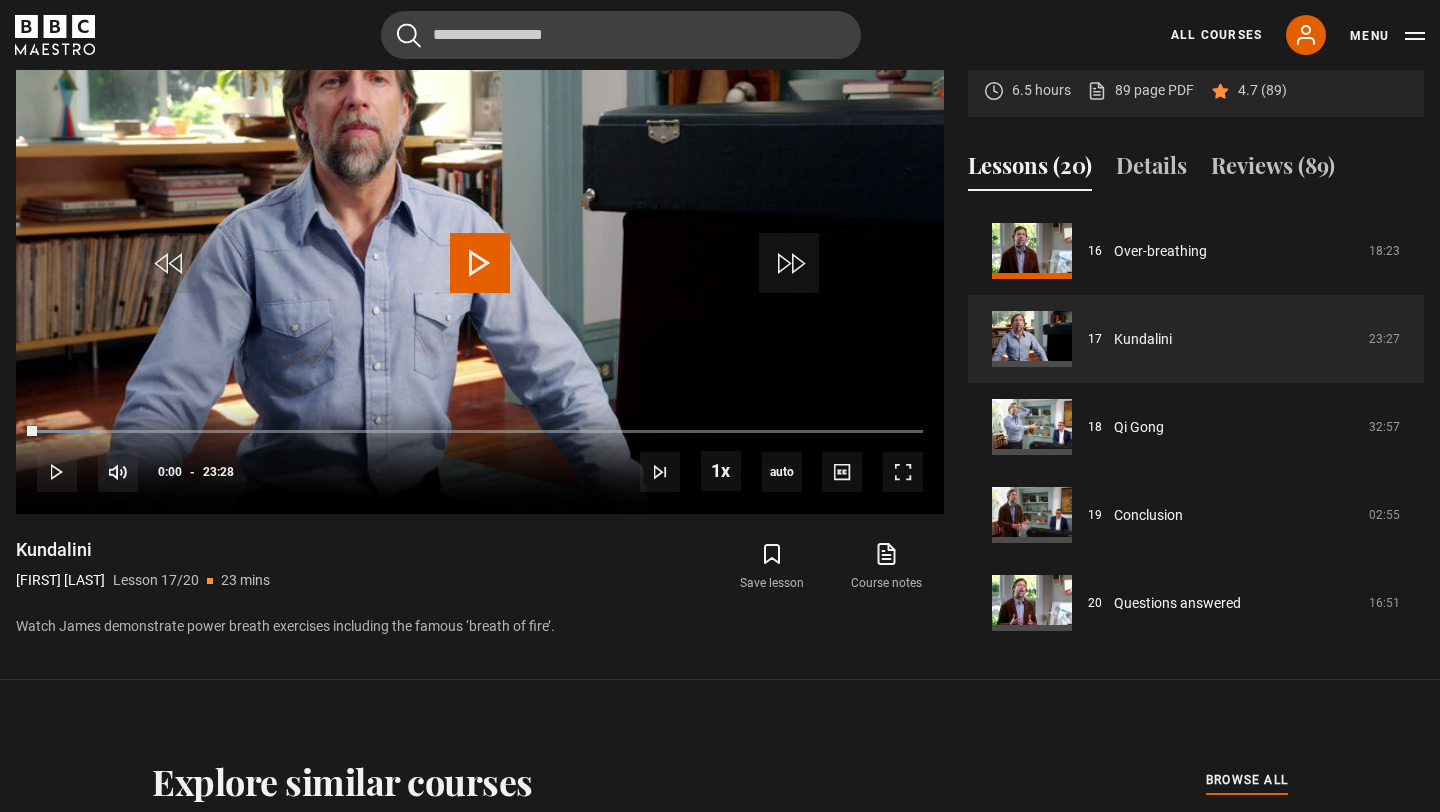 drag, startPoint x: 49, startPoint y: 431, endPoint x: 5, endPoint y: 427, distance: 44.181442 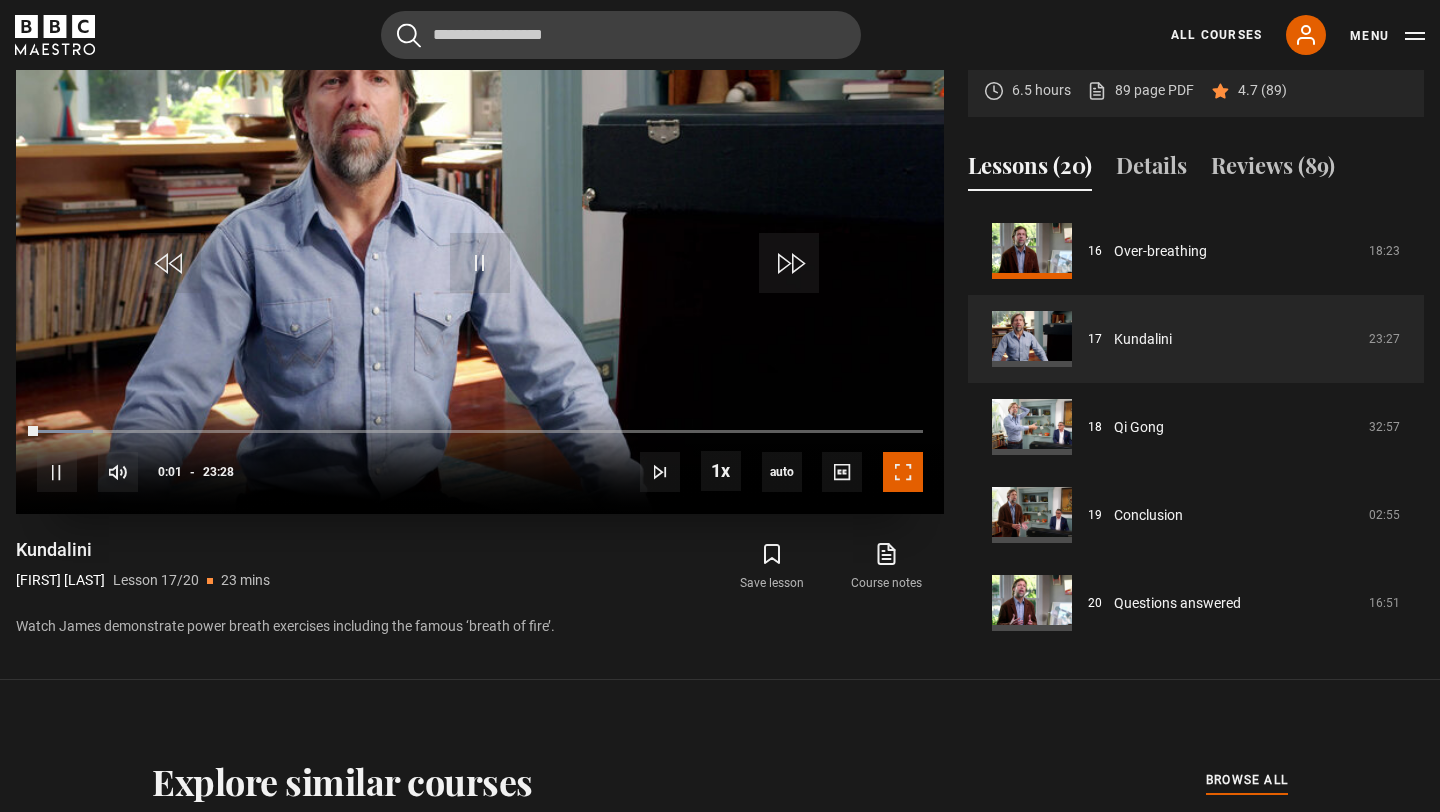 click at bounding box center (903, 472) 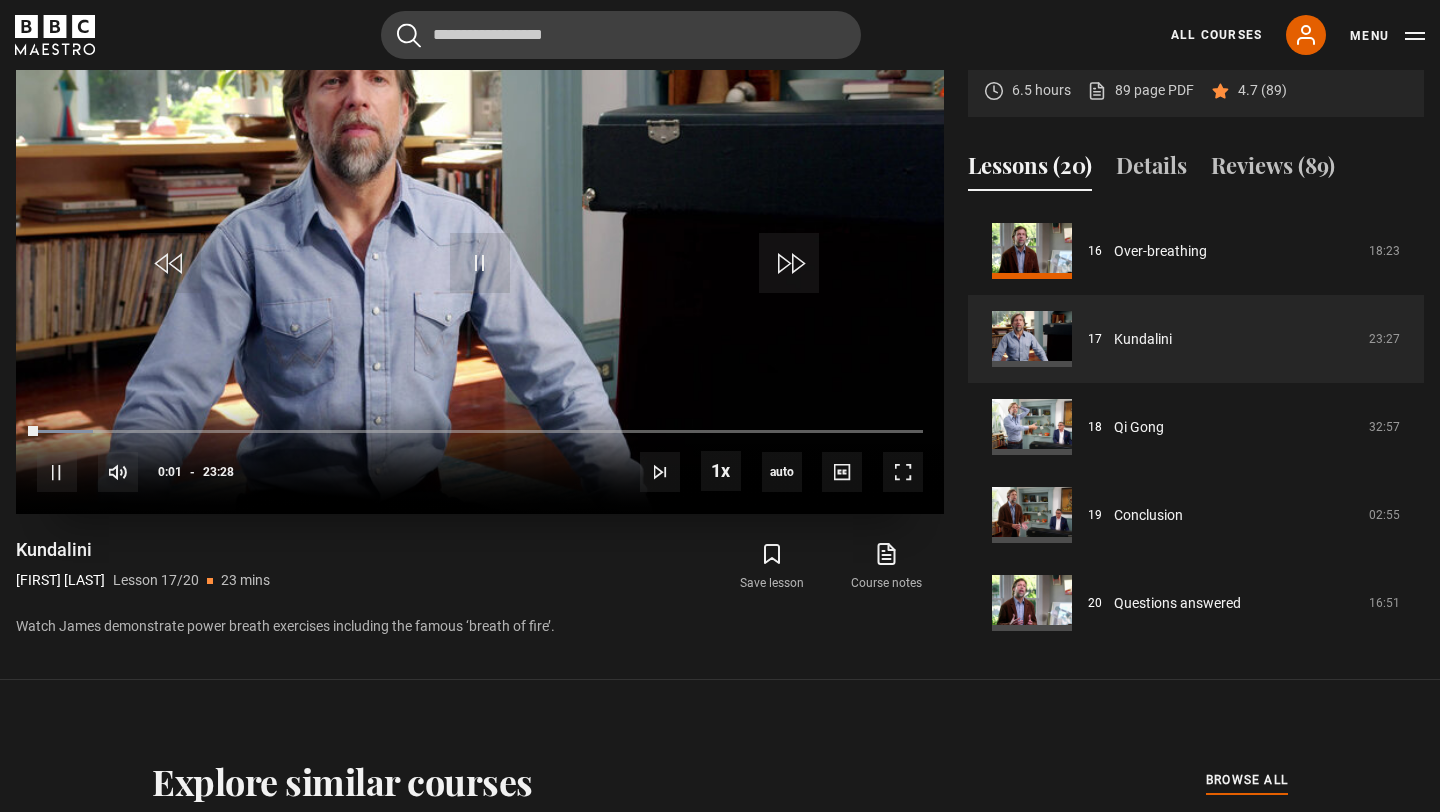 scroll, scrollTop: 902, scrollLeft: 0, axis: vertical 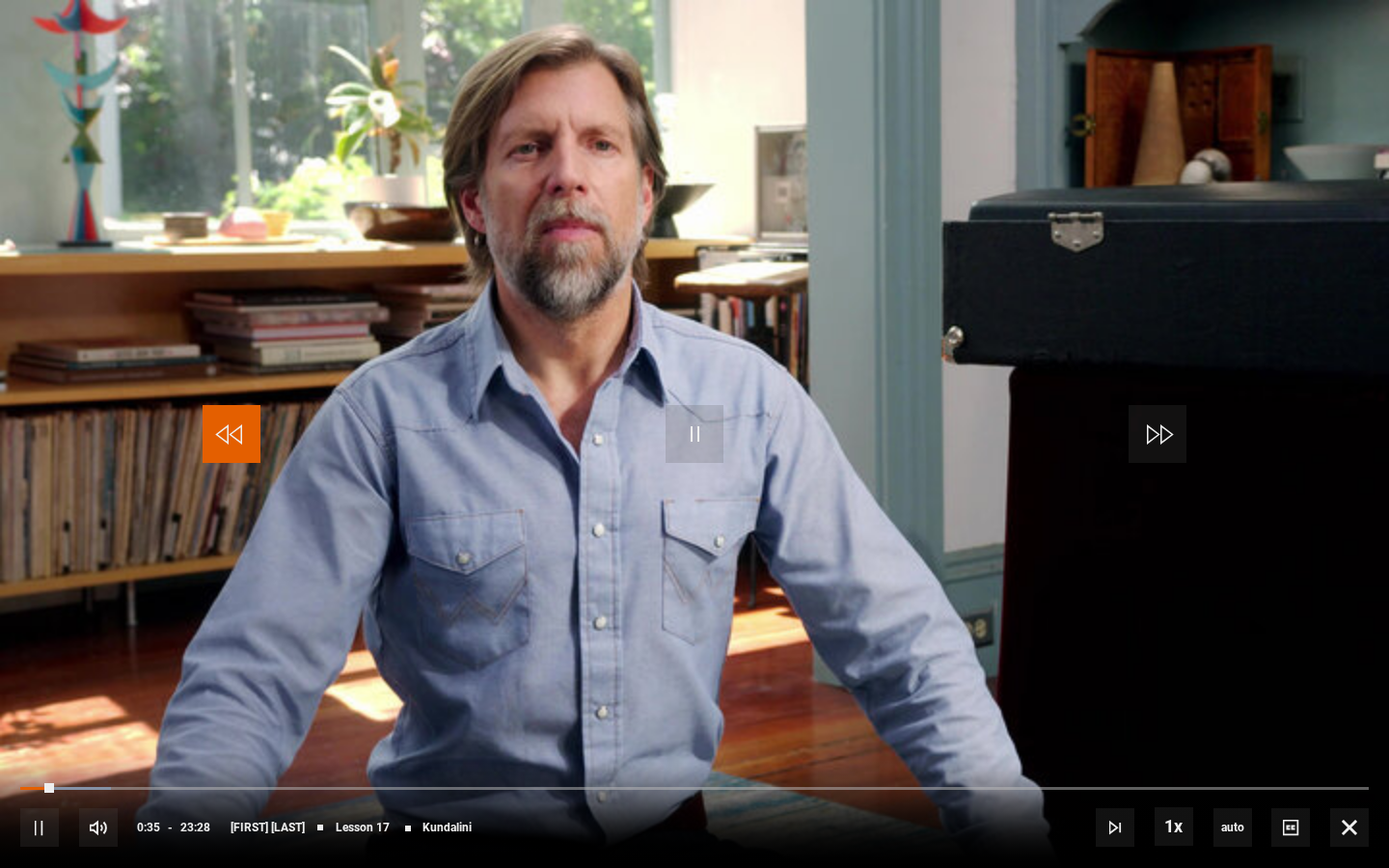 click at bounding box center (232, 434) 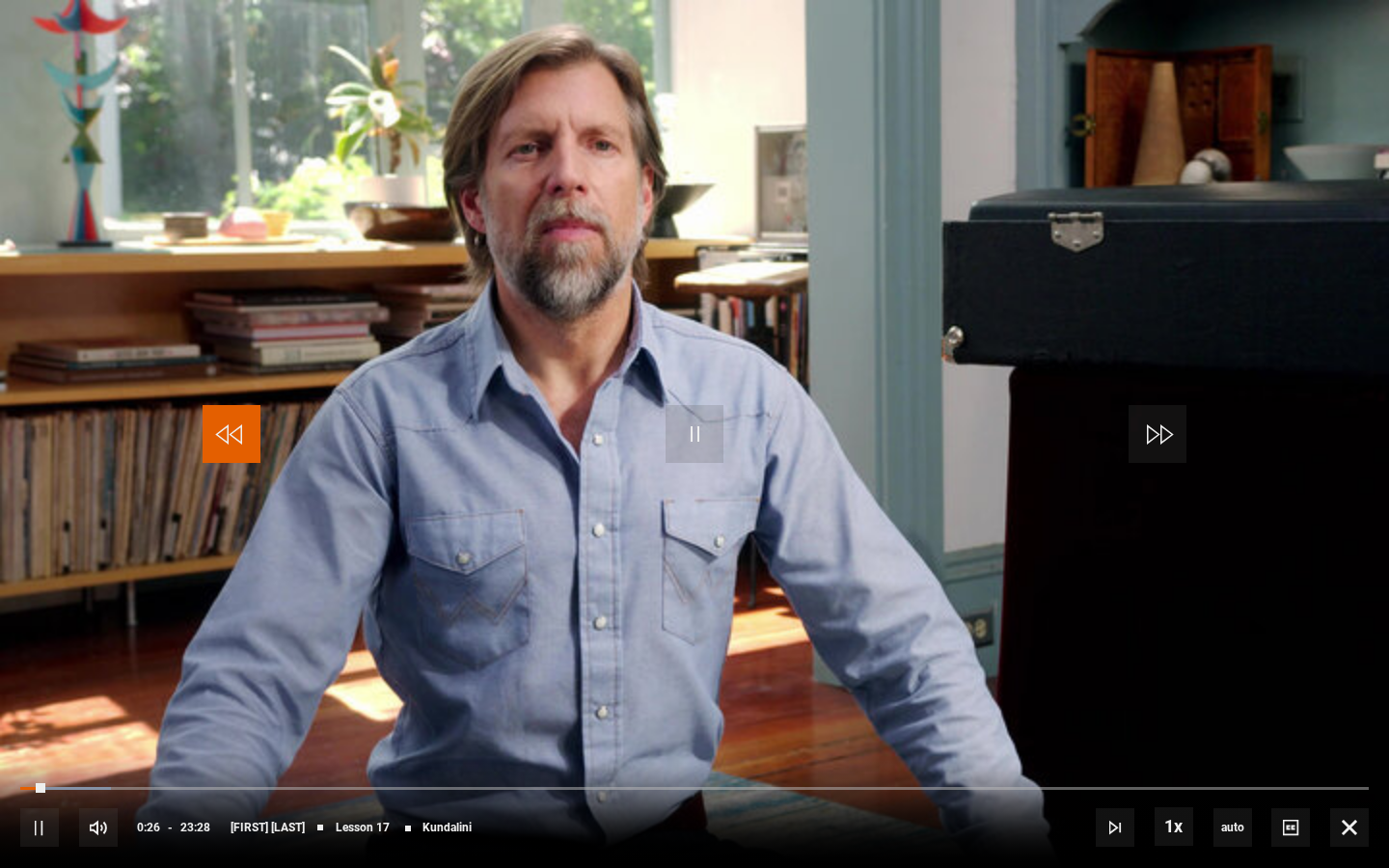 click at bounding box center [232, 434] 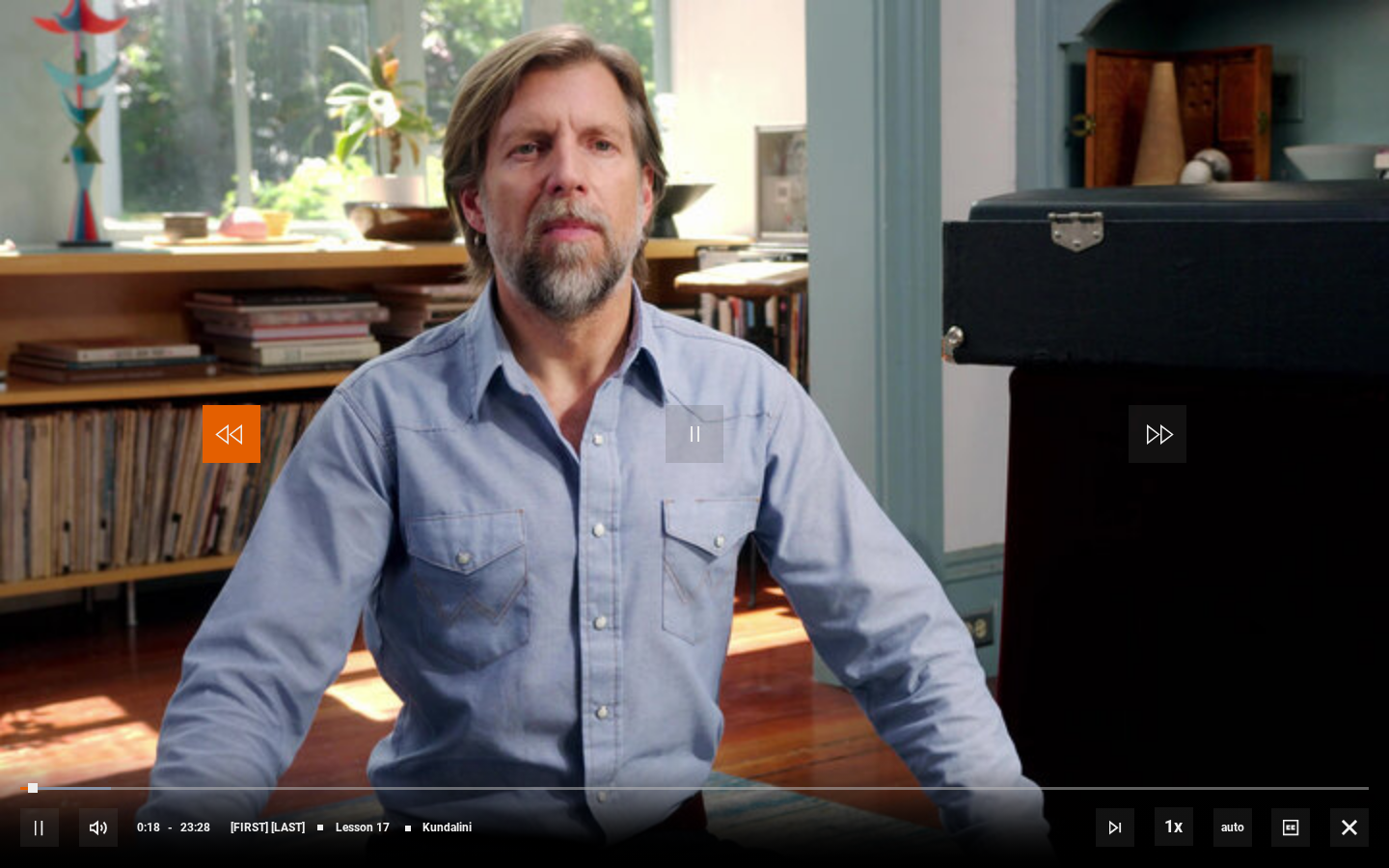click at bounding box center (232, 434) 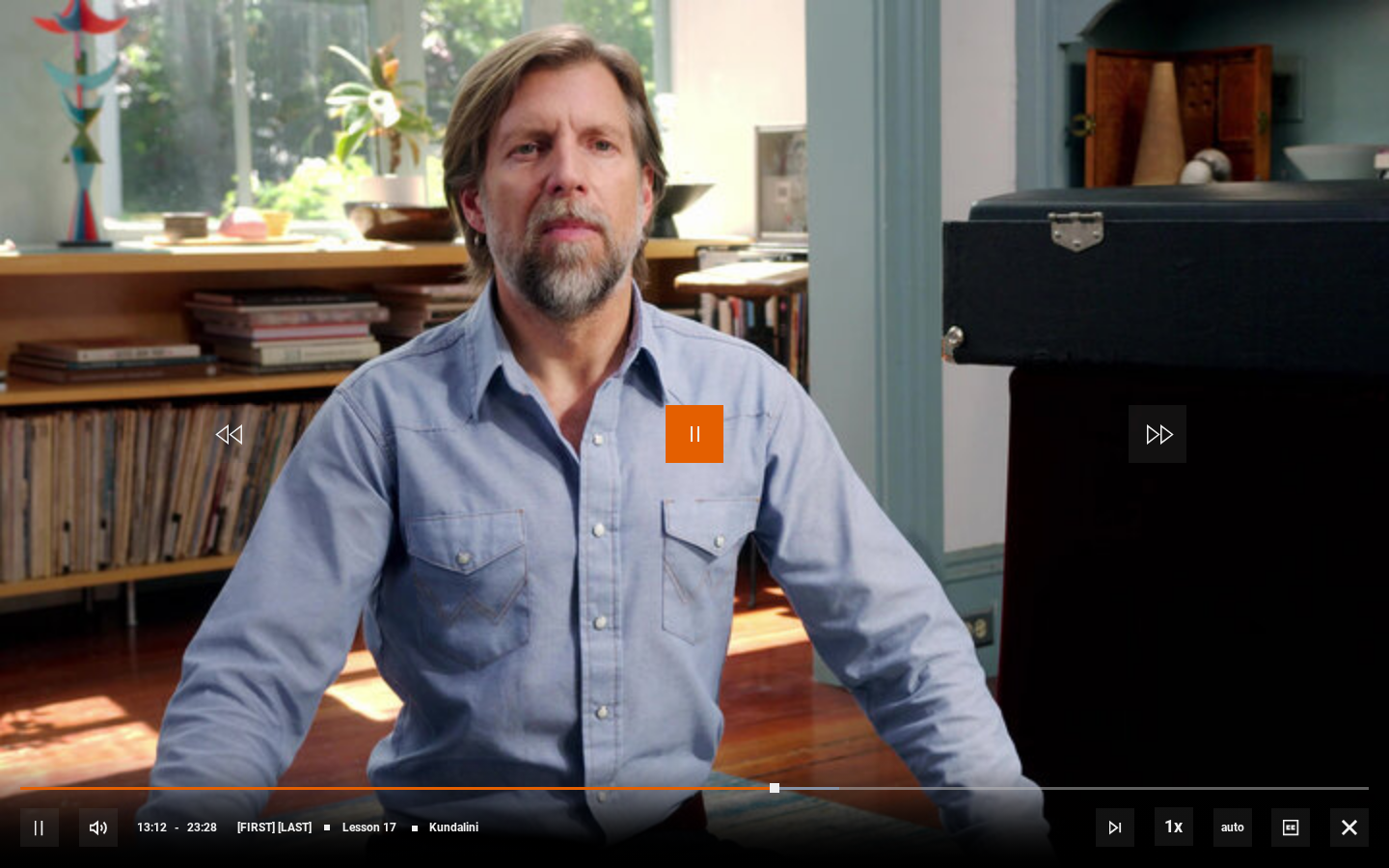 click at bounding box center (694, 434) 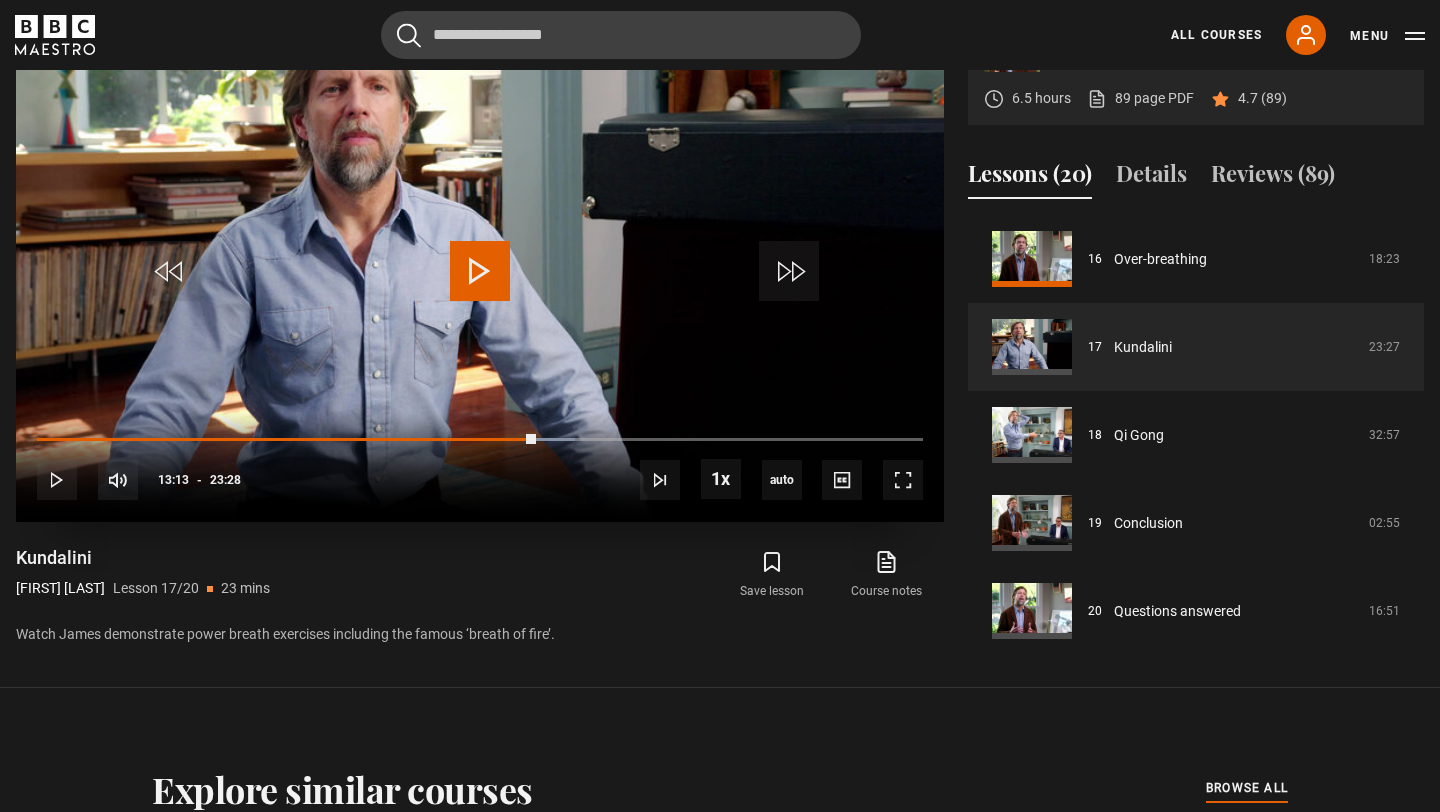 click at bounding box center (480, 271) 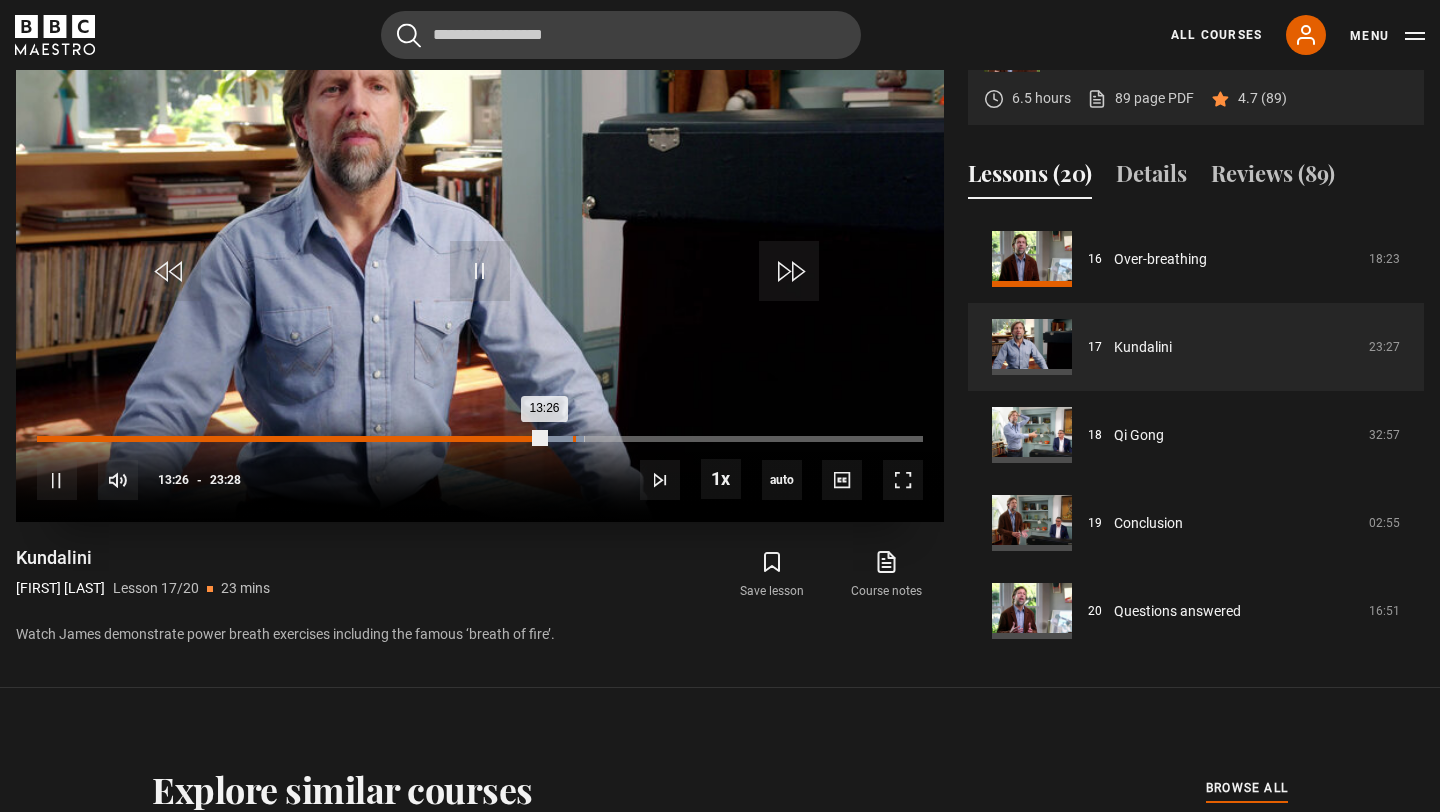 click on "Loaded :  61.79% 14:11 13:26" at bounding box center [480, 439] 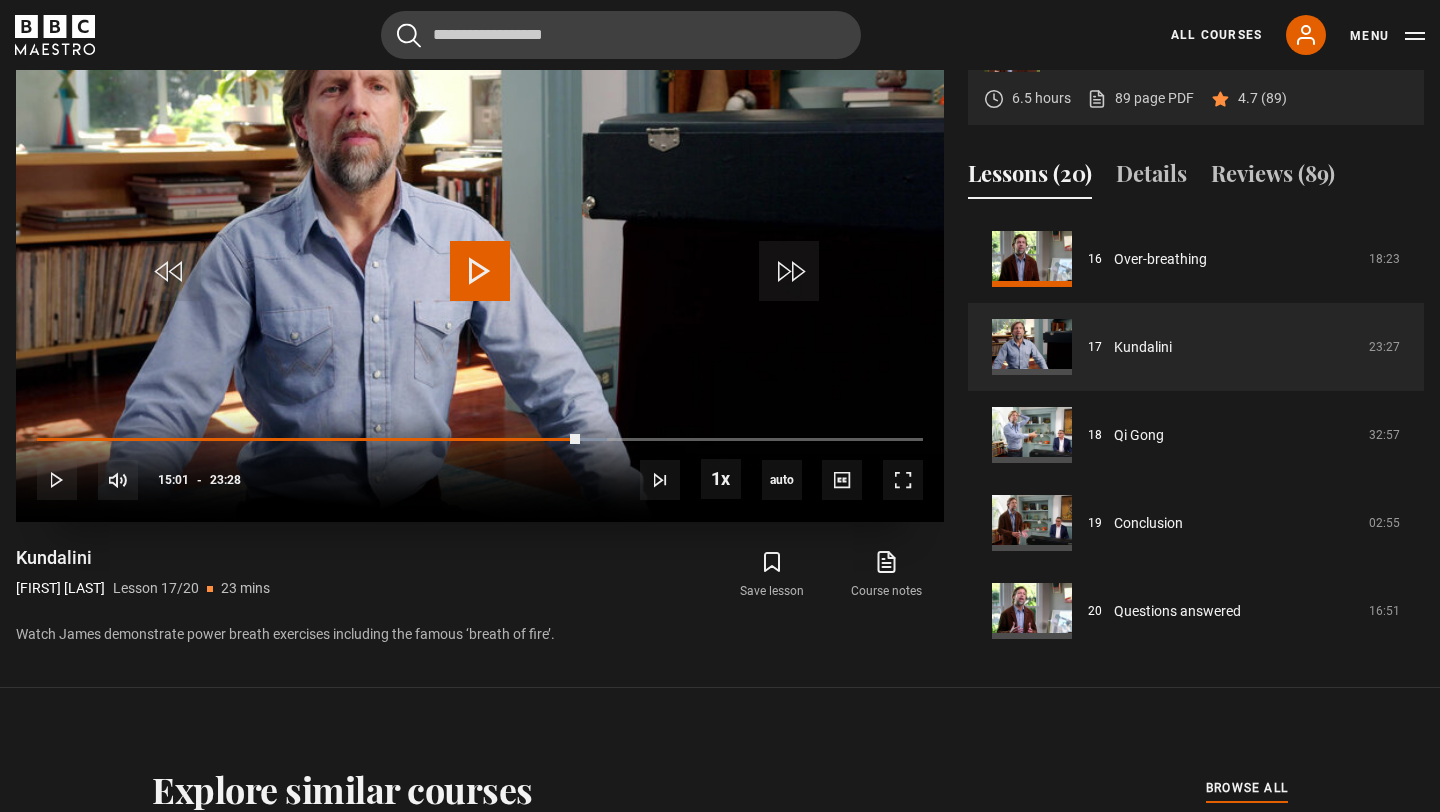 click on "10s Skip Back 10 seconds Play 10s Skip Forward 10 seconds Loaded :  64.28% 15:01 15:01 Play Mute Current Time  15:01 - Duration  23:28
[FIRST] [LAST]
Lesson 17
Kundalini
1x Playback Rate 2x 1.5x 1x , selected 0.5x auto Quality 360p 720p 1080p 2160p Auto , selected Captions captions off , selected English  Captions" at bounding box center [480, 466] 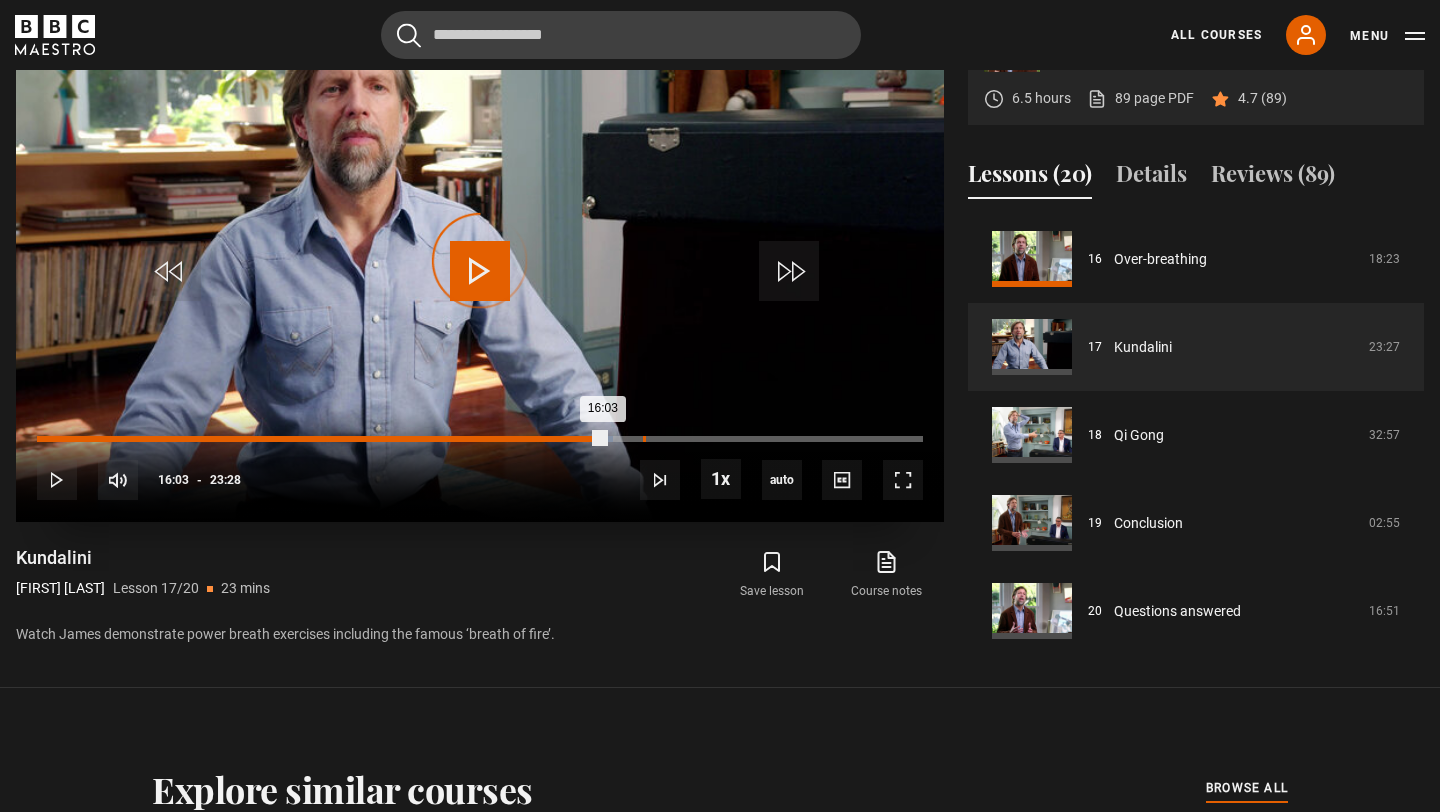 click on "16:03" at bounding box center [644, 439] 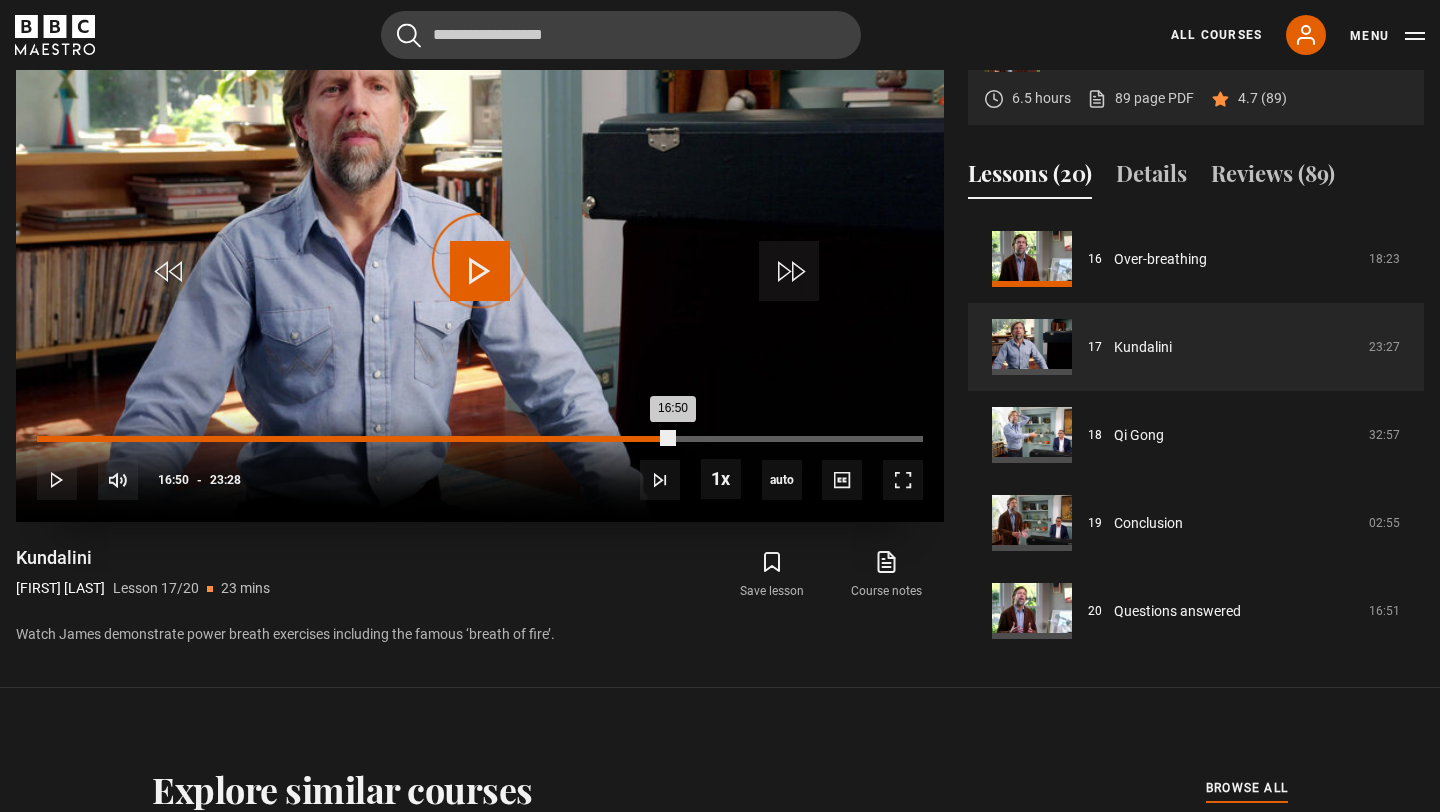 click on "Loaded :  70.67% 16:50 16:50" at bounding box center (480, 439) 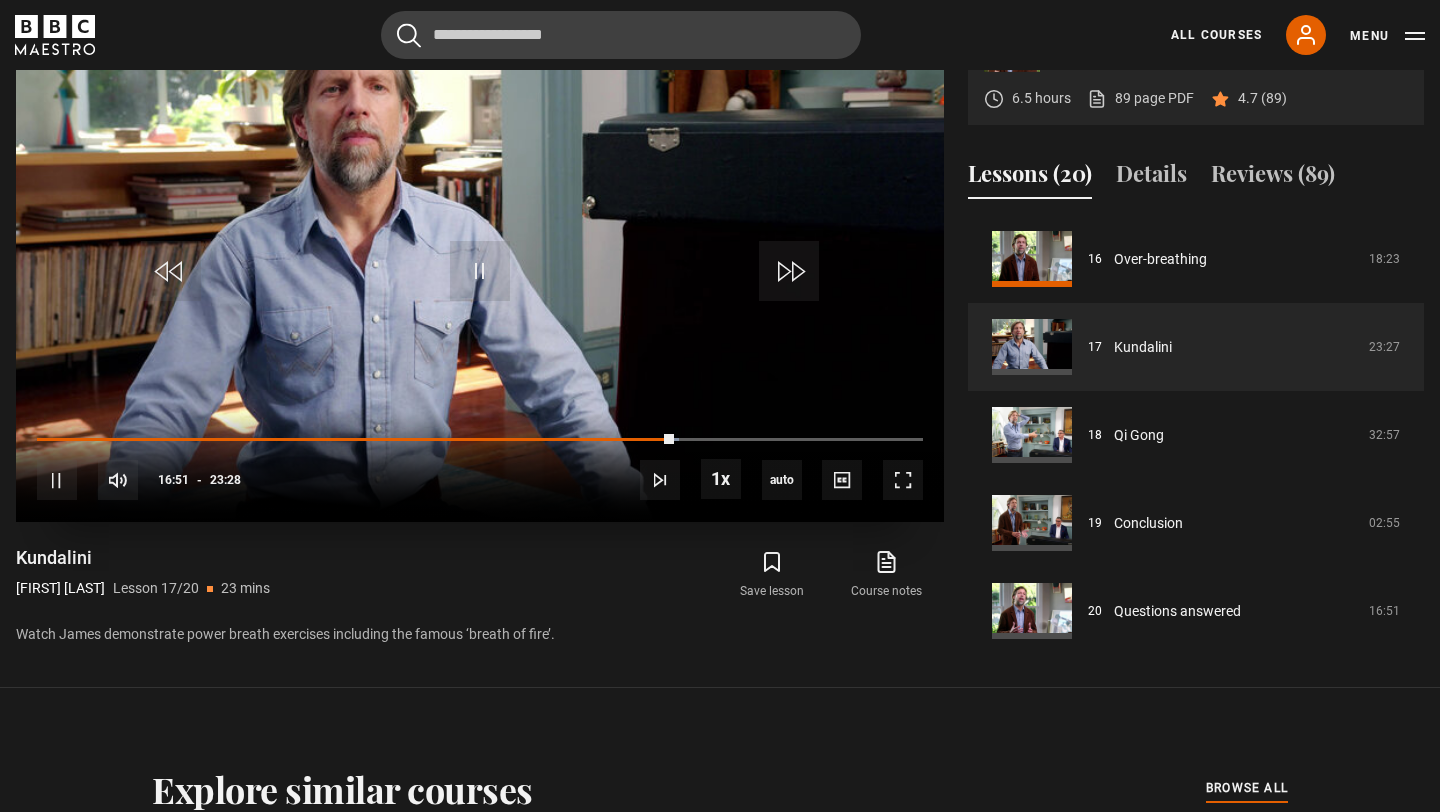 click on "10s Skip Back 10 seconds Pause 10s Skip Forward 10 seconds Loaded :  72.44% 16:50 16:51 Pause Mute Current Time  16:51 - Duration  23:28
[FIRST] [LAST]
Lesson 17
Kundalini
1x Playback Rate 2x 1.5x 1x , selected 0.5x auto Quality 360p 720p 1080p 2160p Auto , selected Captions captions off , selected selected English  Captions" at bounding box center [480, 466] 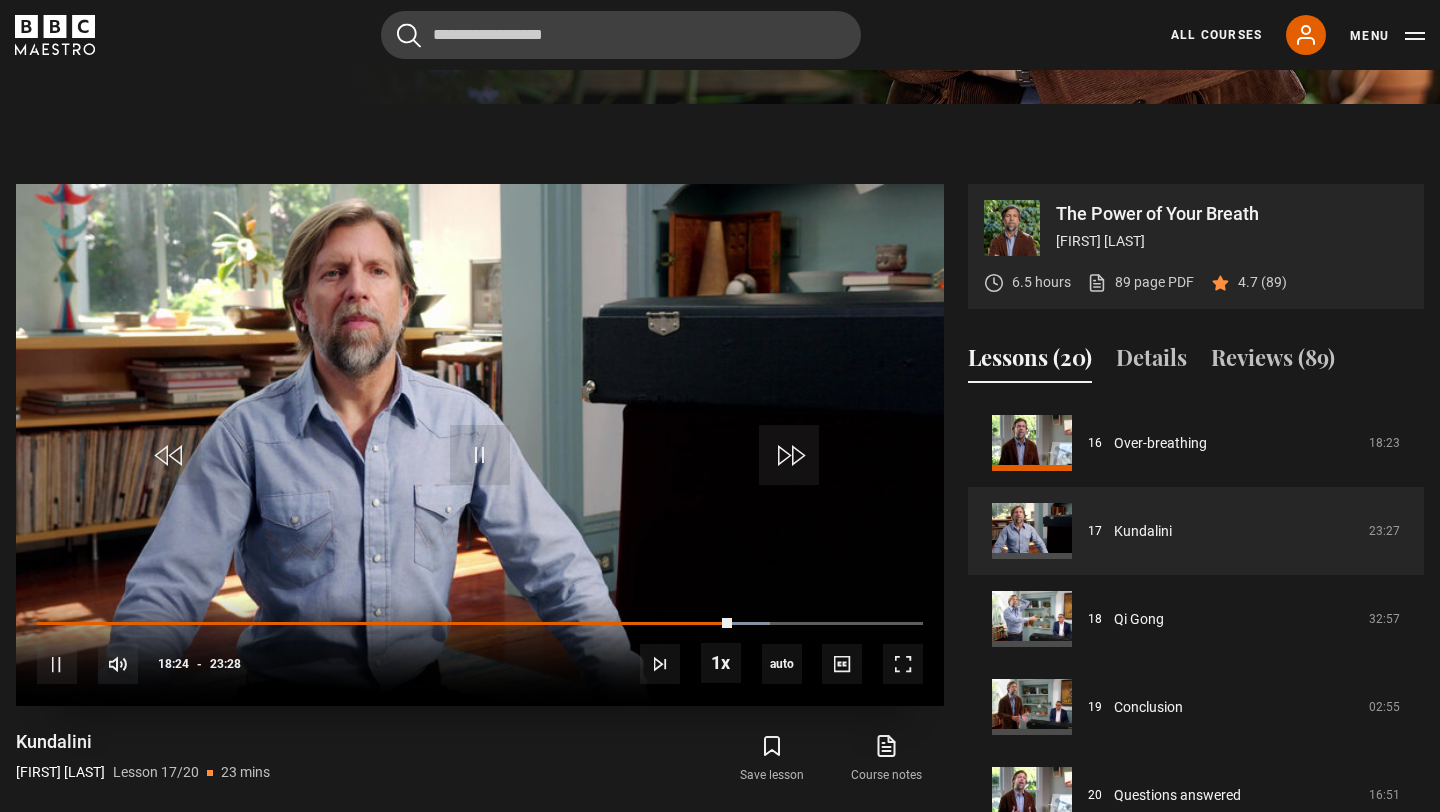 scroll, scrollTop: 695, scrollLeft: 0, axis: vertical 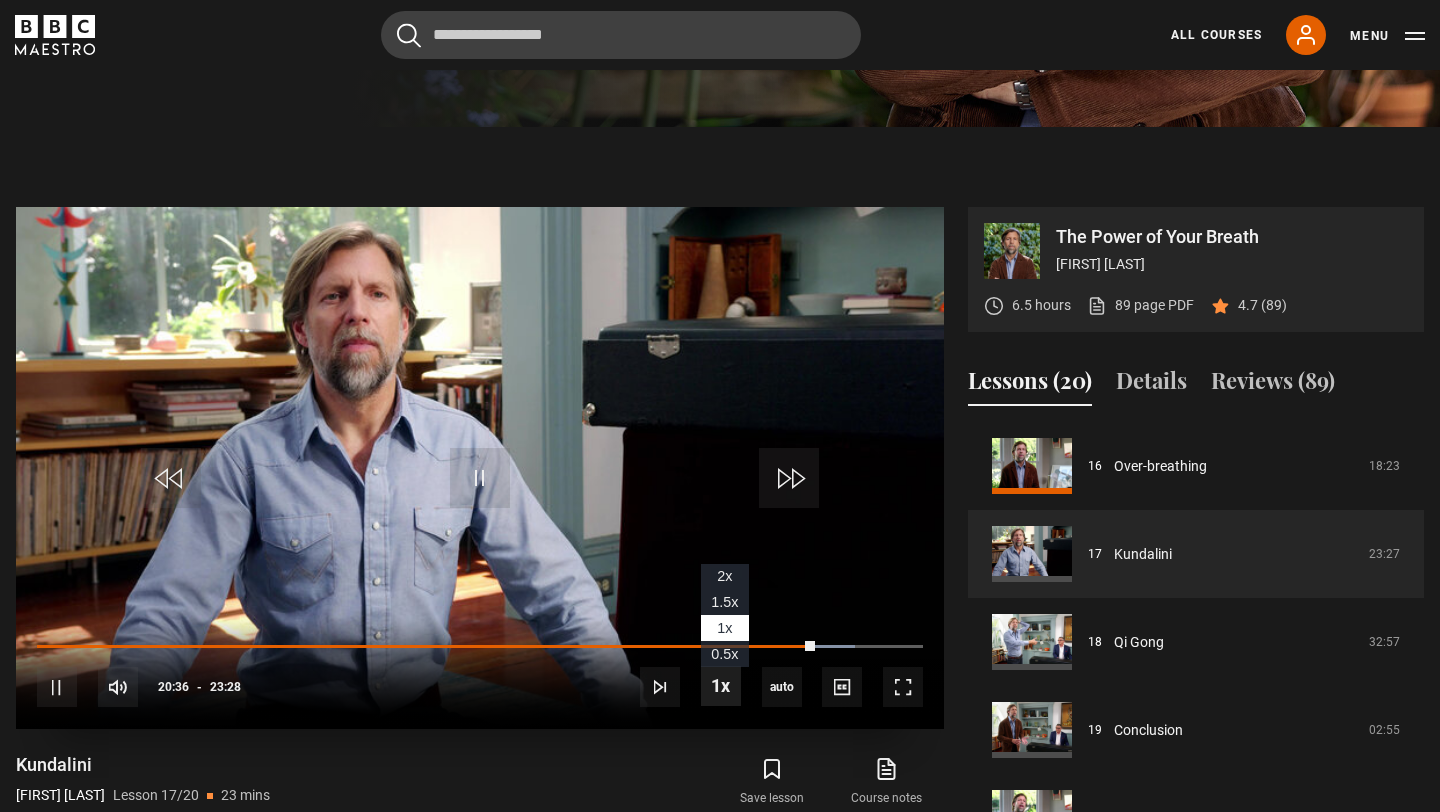 click at bounding box center [721, 686] 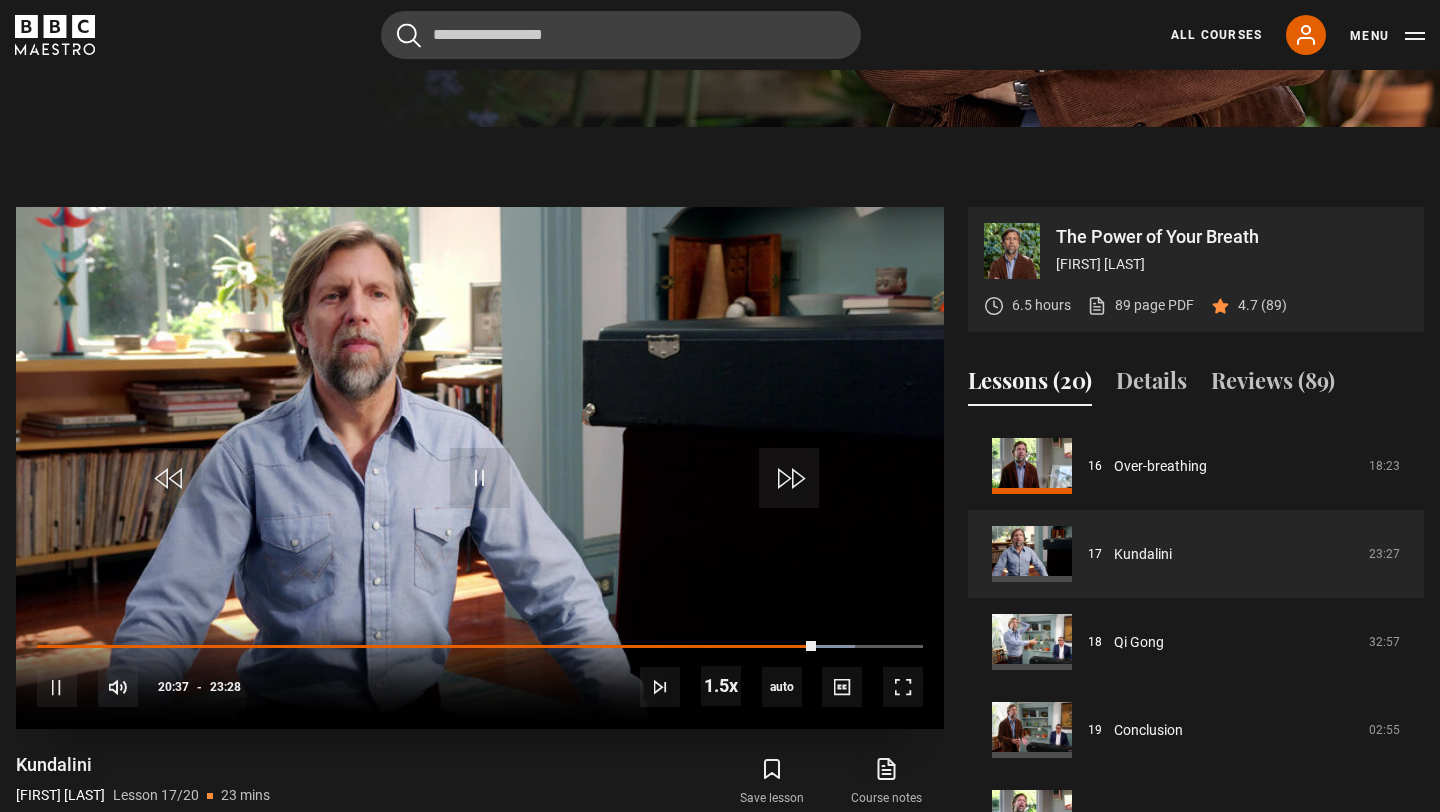 click at bounding box center [480, 468] 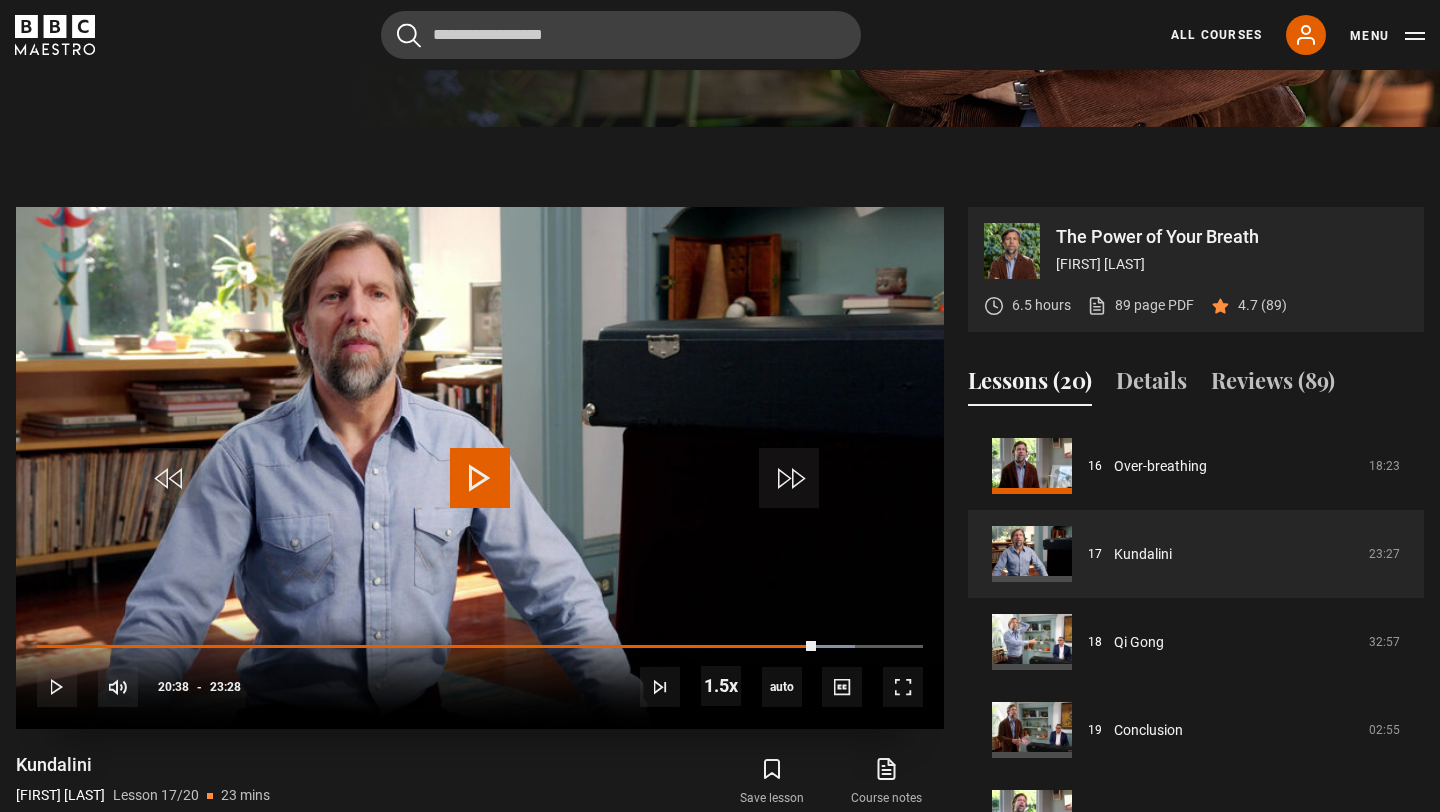 click at bounding box center (480, 478) 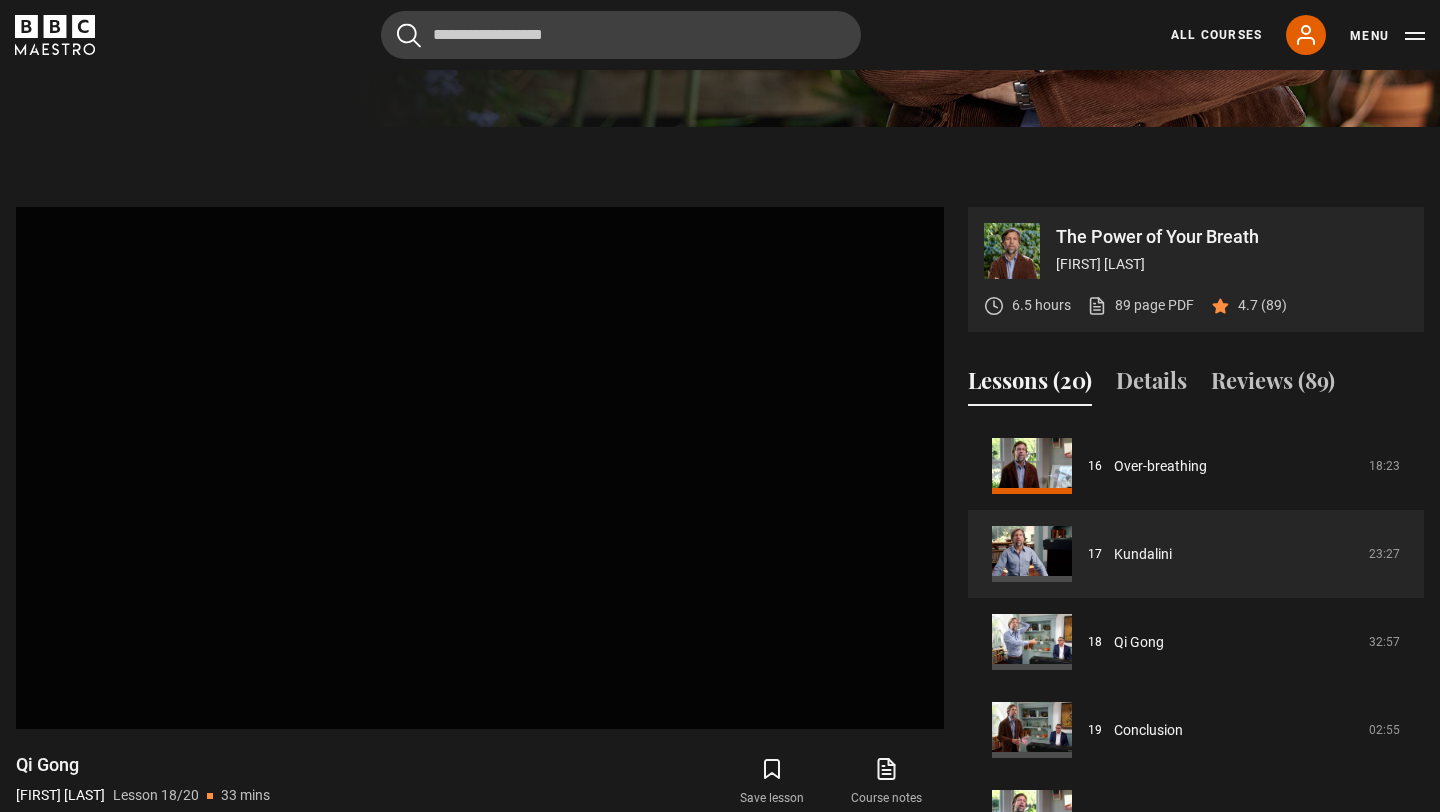 scroll, scrollTop: 822, scrollLeft: 0, axis: vertical 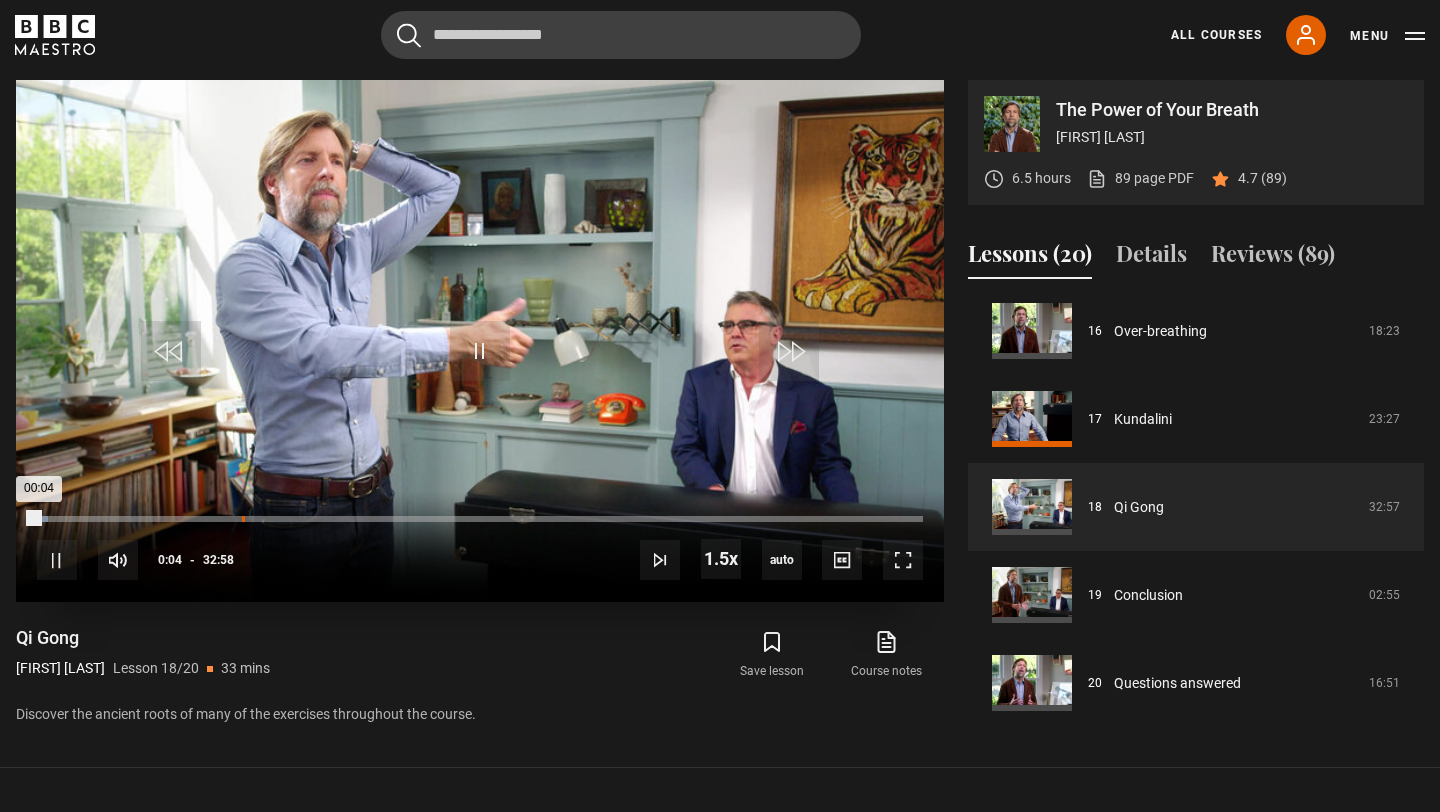 click on "07:37" at bounding box center (243, 519) 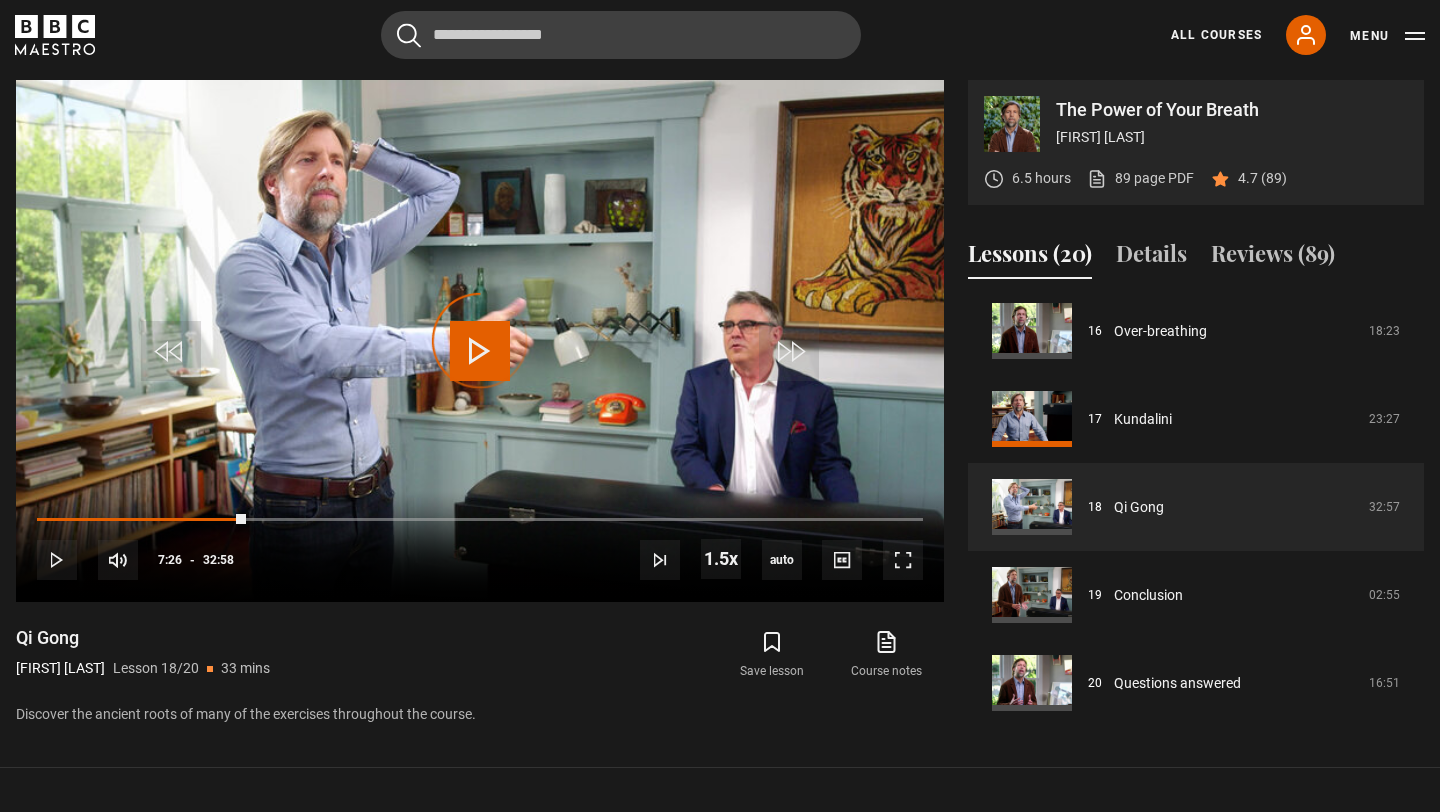 drag, startPoint x: 236, startPoint y: 518, endPoint x: 2, endPoint y: 549, distance: 236.0445 